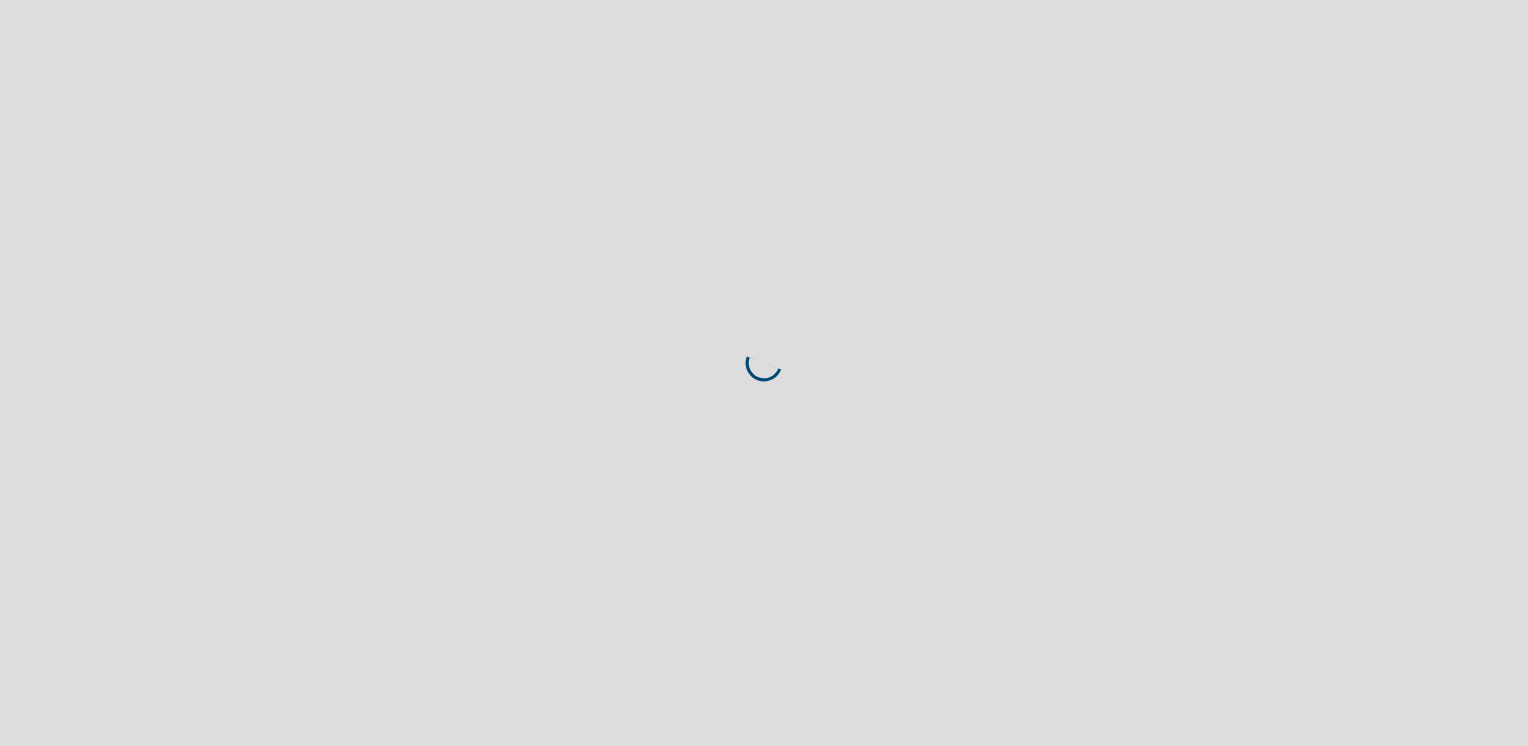 scroll, scrollTop: 0, scrollLeft: 0, axis: both 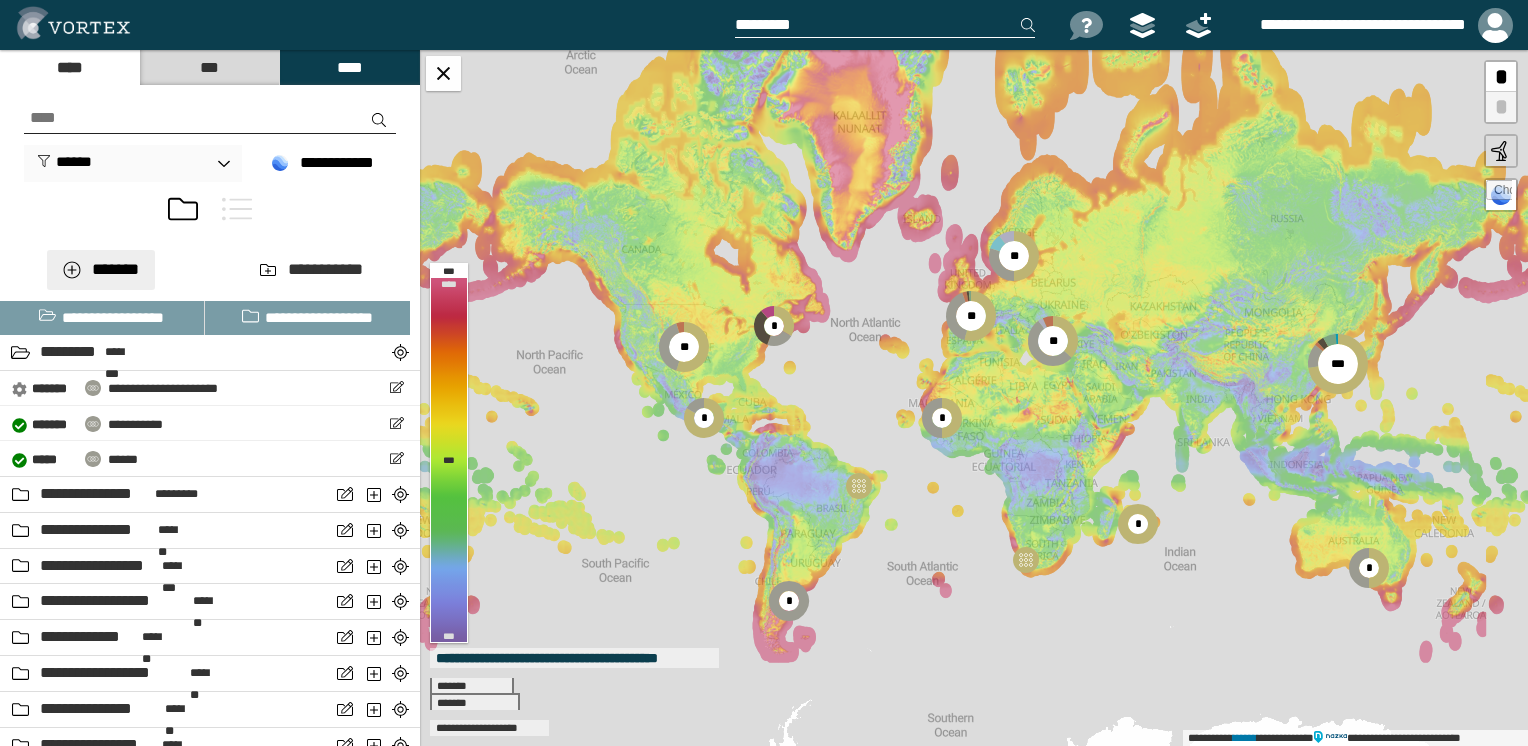 click on "*******" at bounding box center [101, 270] 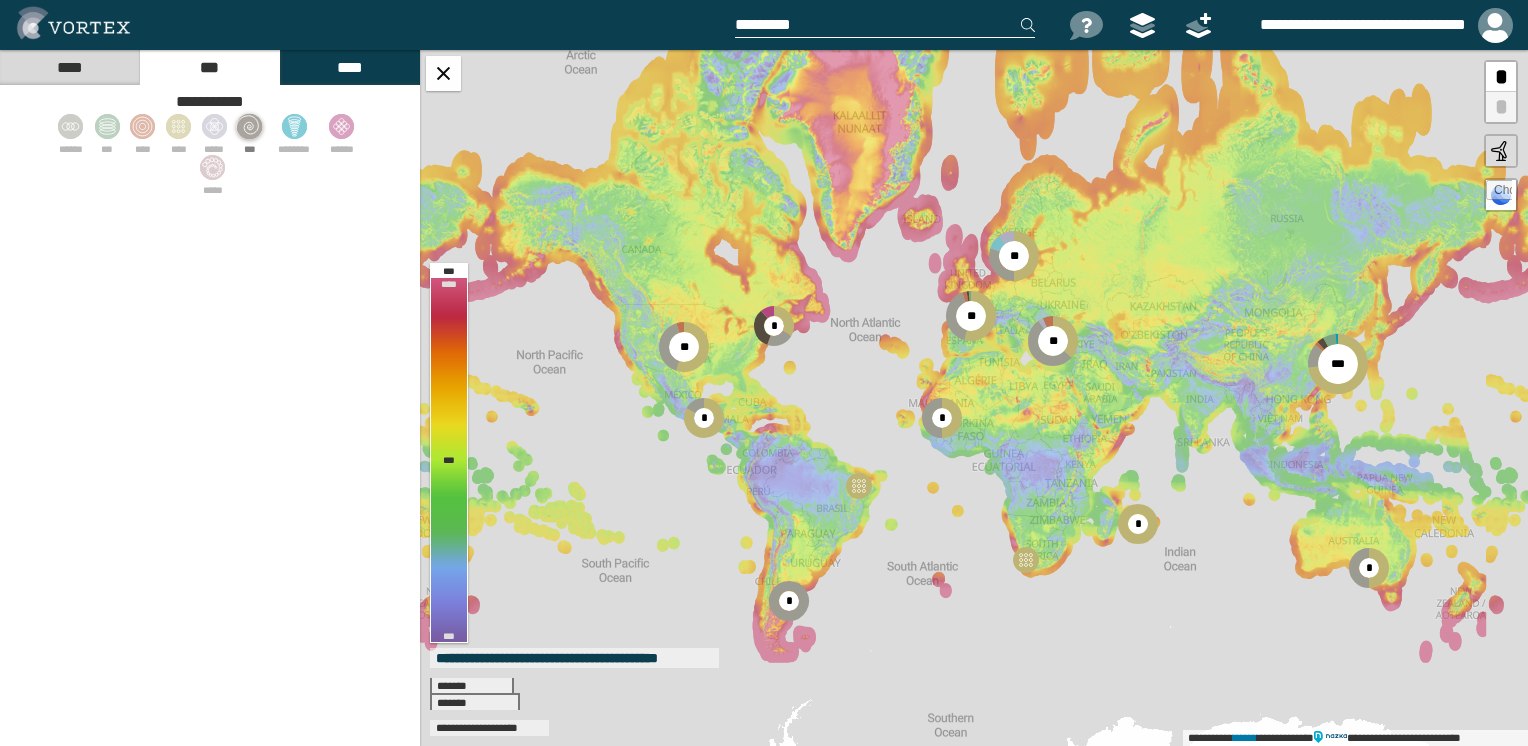click 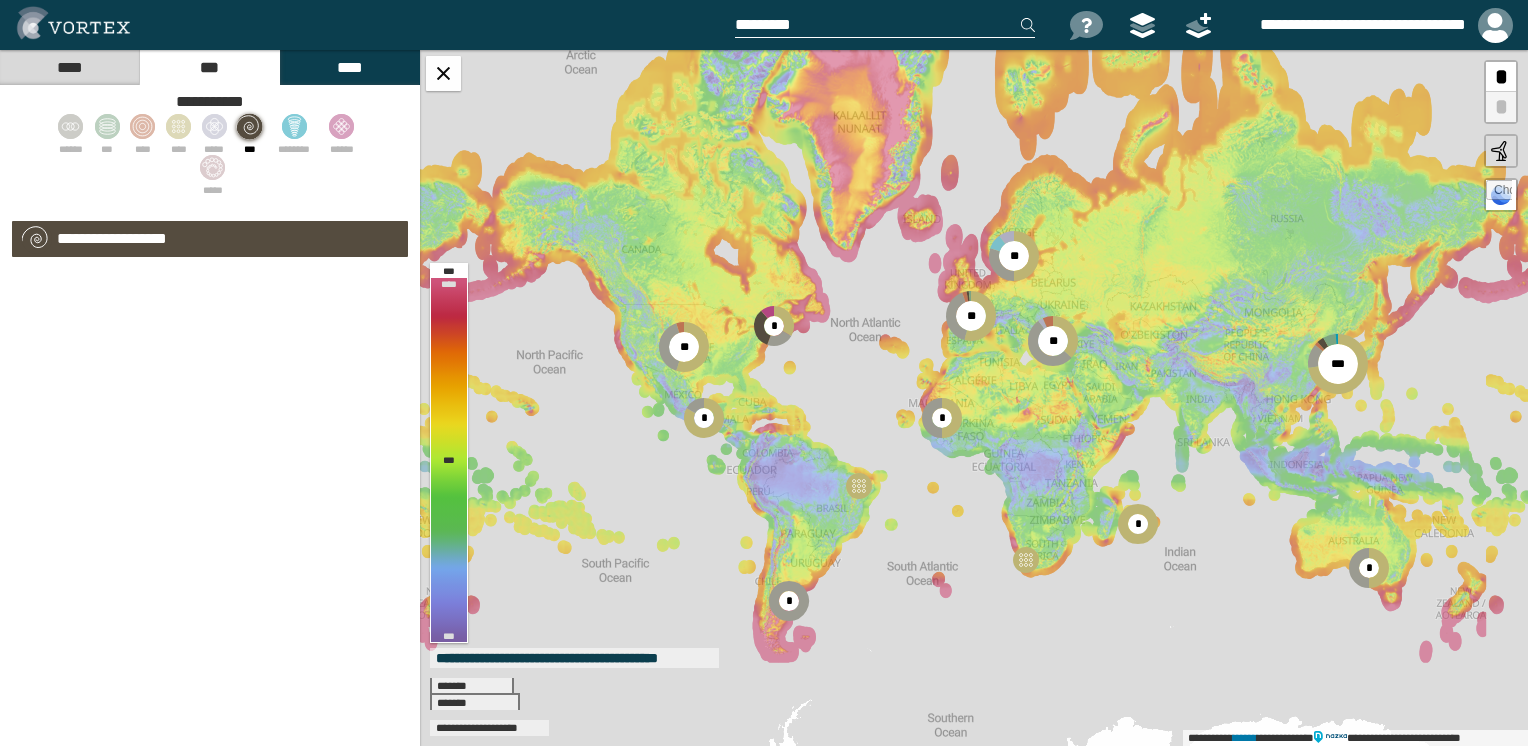 select on "*" 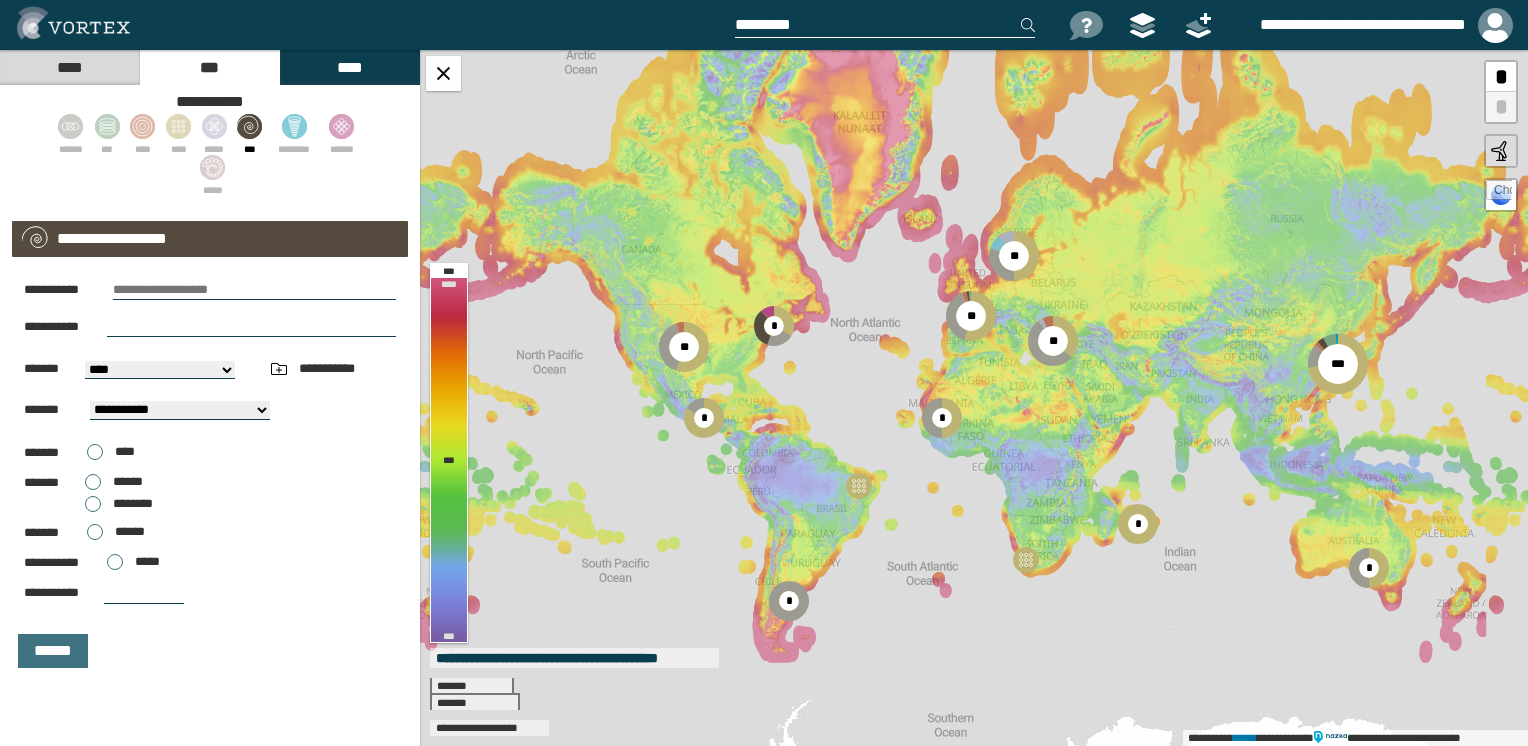 click on "****" at bounding box center [69, 67] 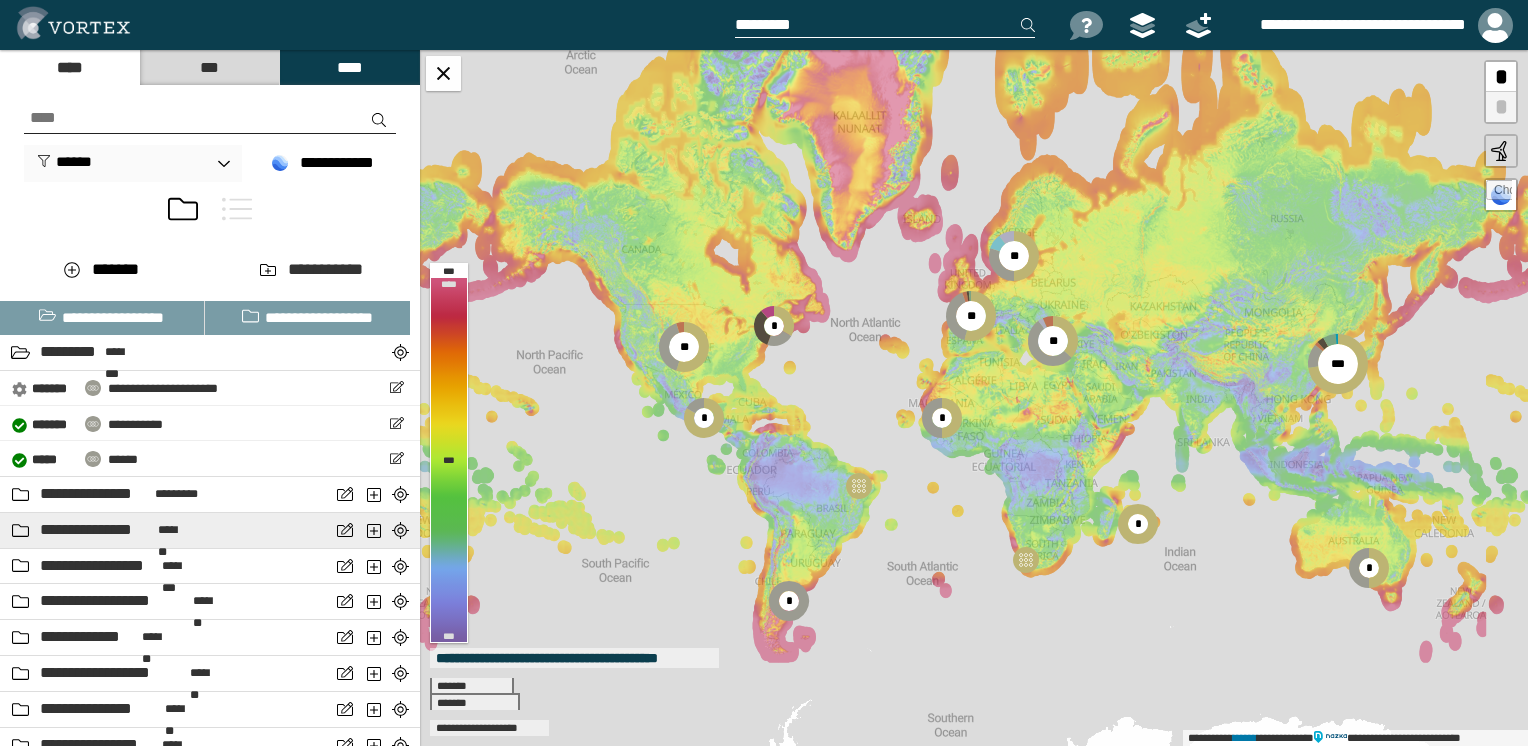 scroll, scrollTop: 600, scrollLeft: 0, axis: vertical 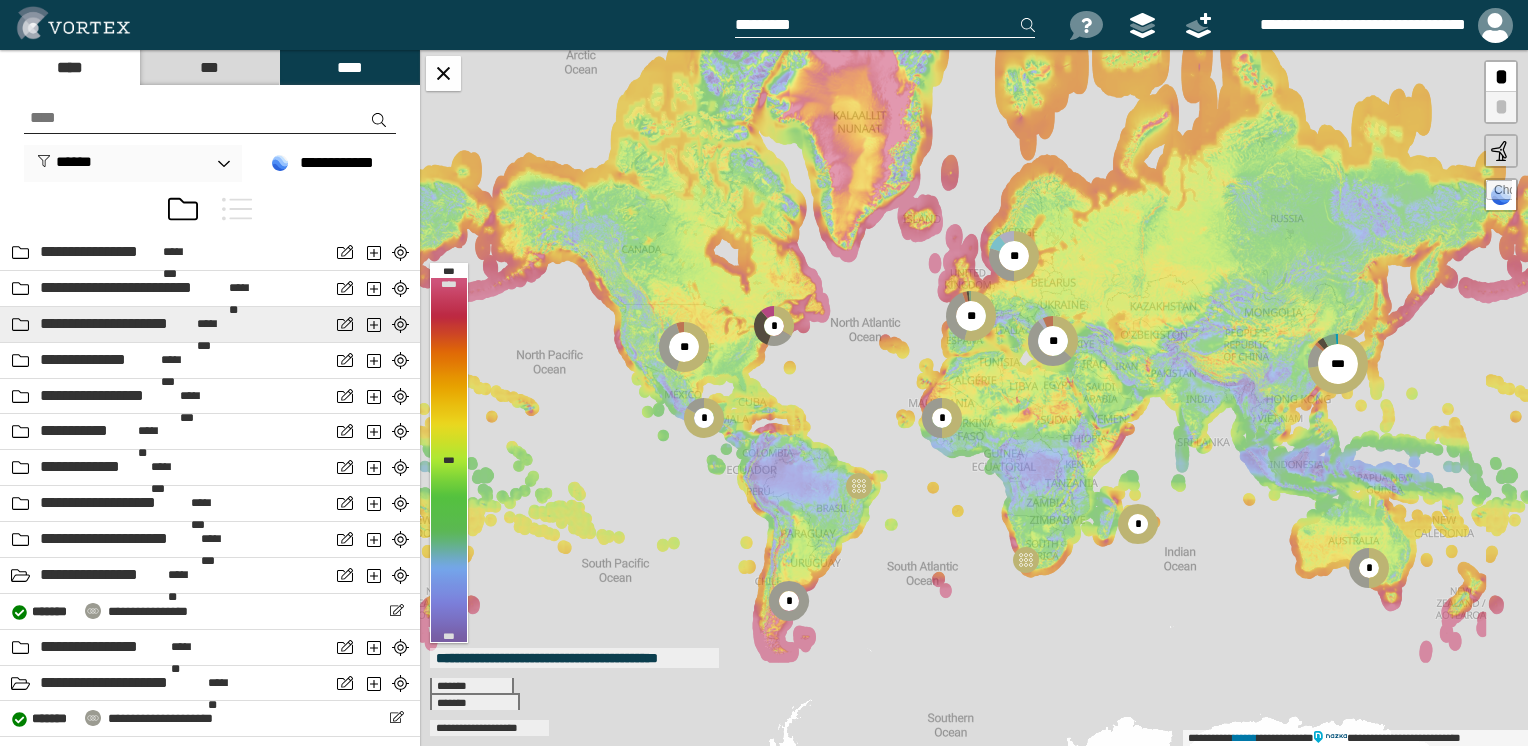 click on "**********" at bounding box center (116, 324) 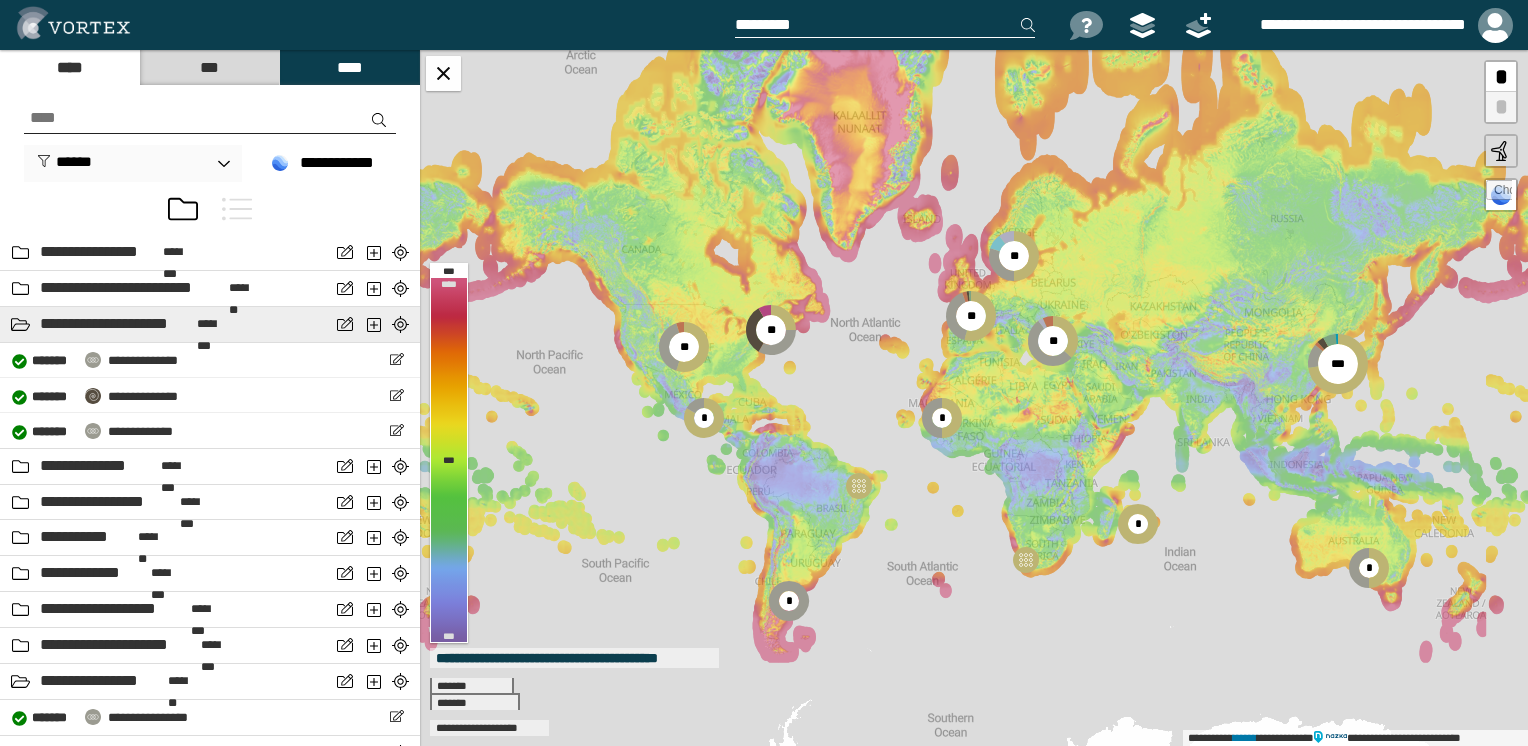 click at bounding box center [20, 324] 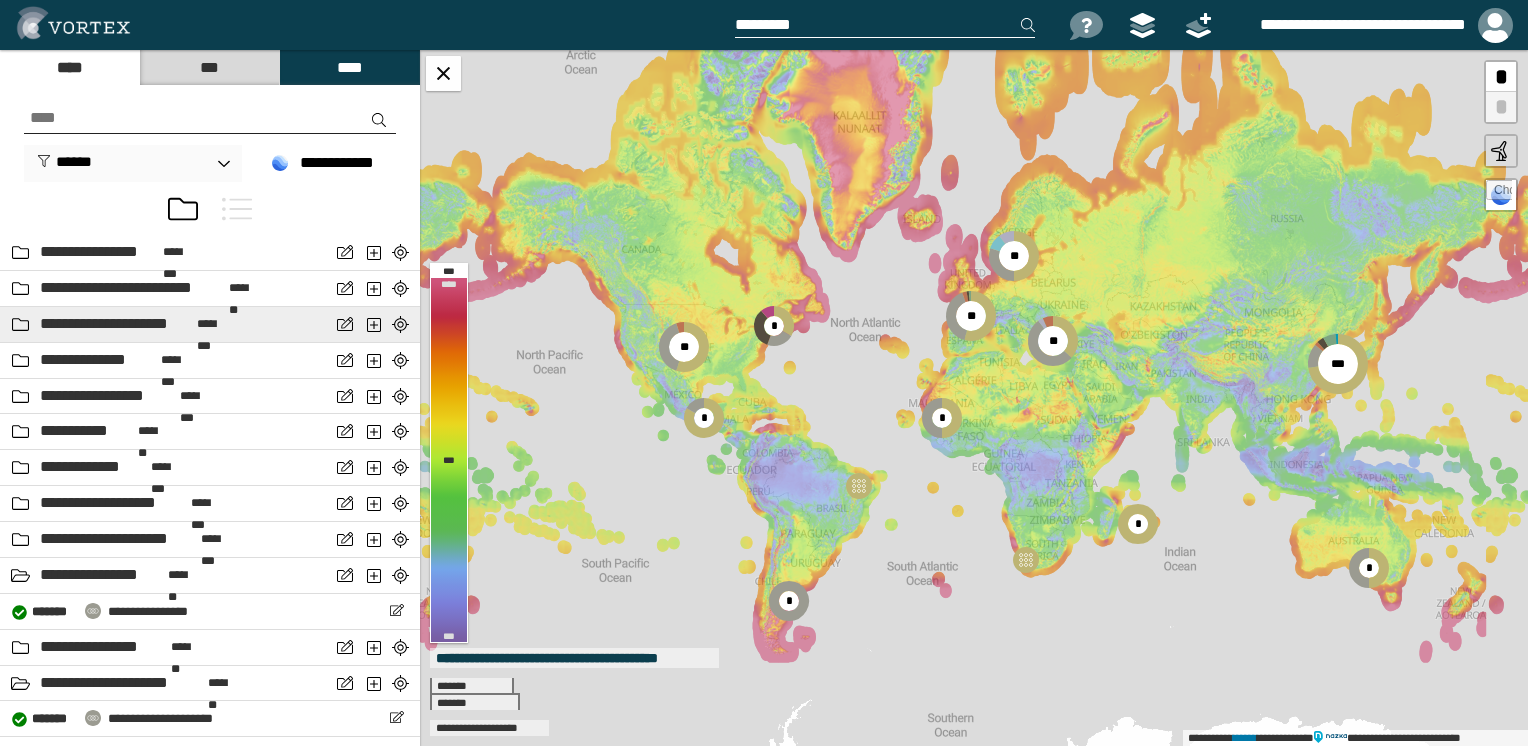 click at bounding box center [20, 324] 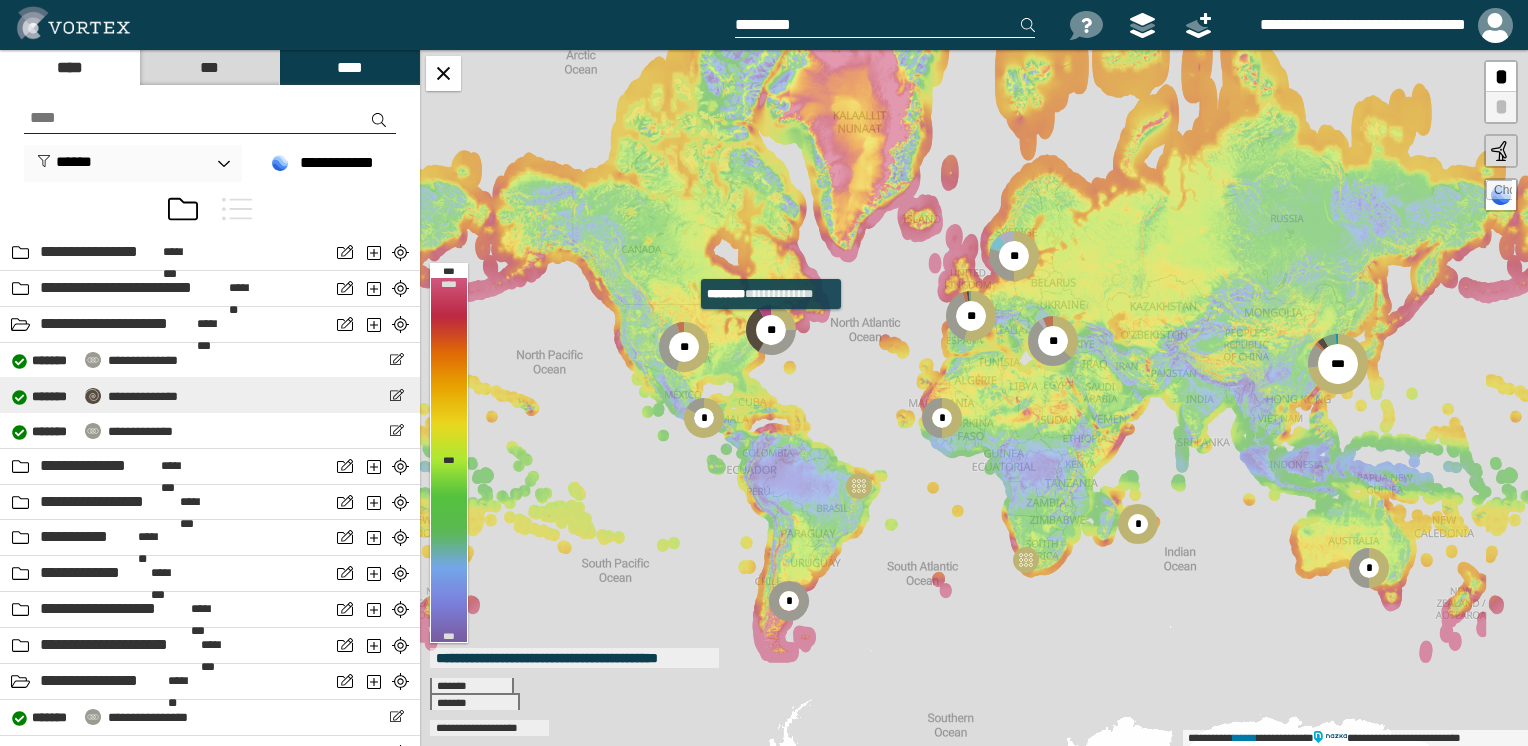 click on "**********" at bounding box center [143, 396] 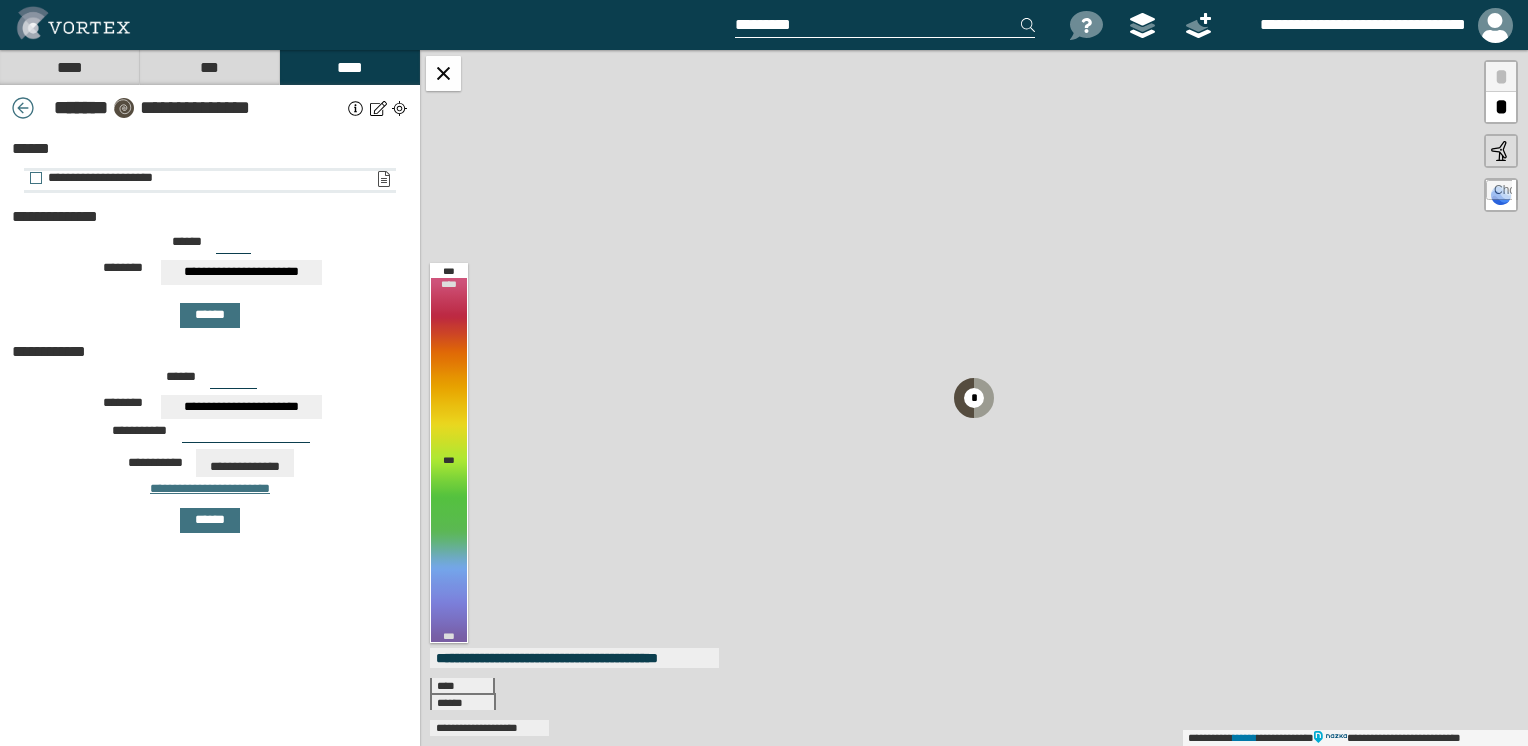 click on "**********" at bounding box center (383, 179) 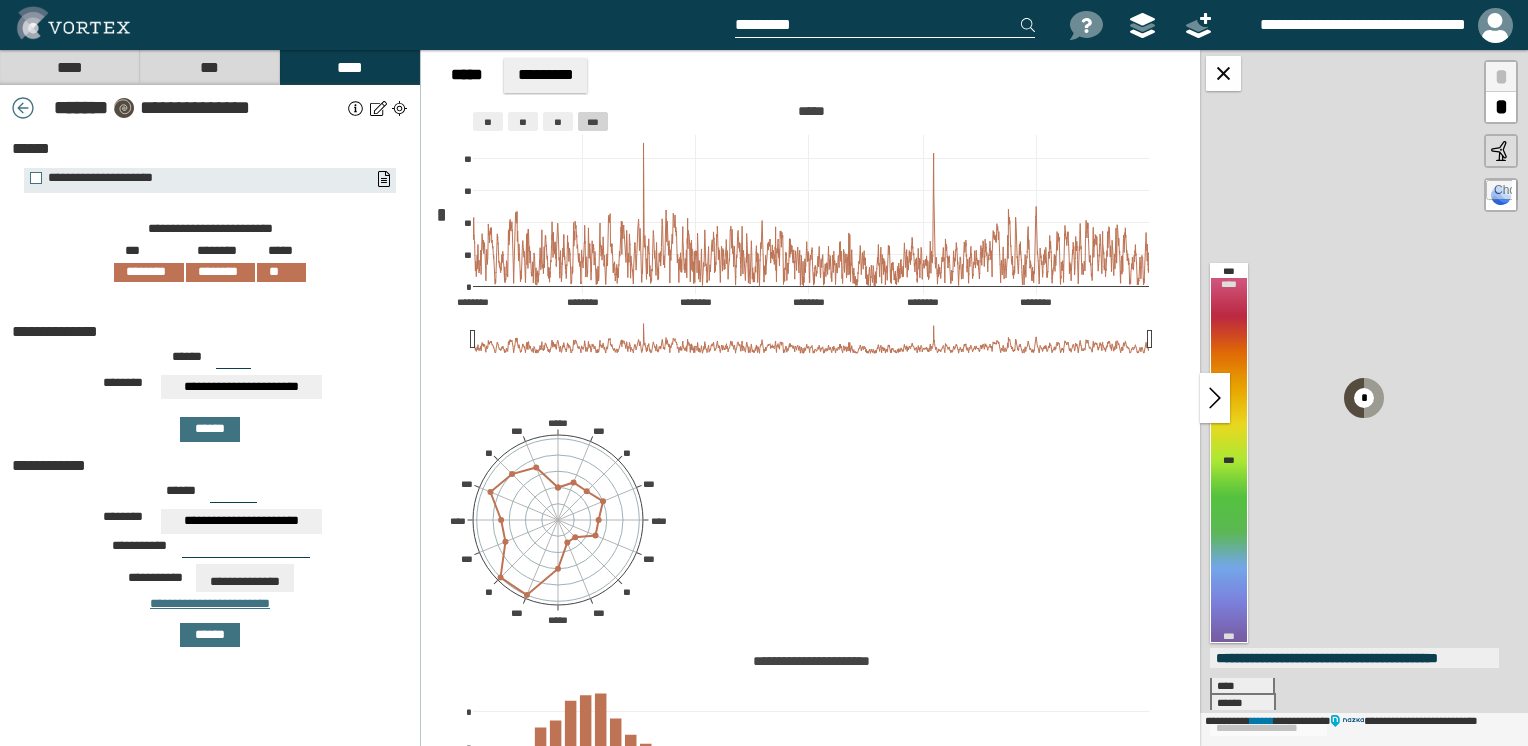 drag, startPoint x: 16, startPoint y: 99, endPoint x: 16, endPoint y: 175, distance: 76 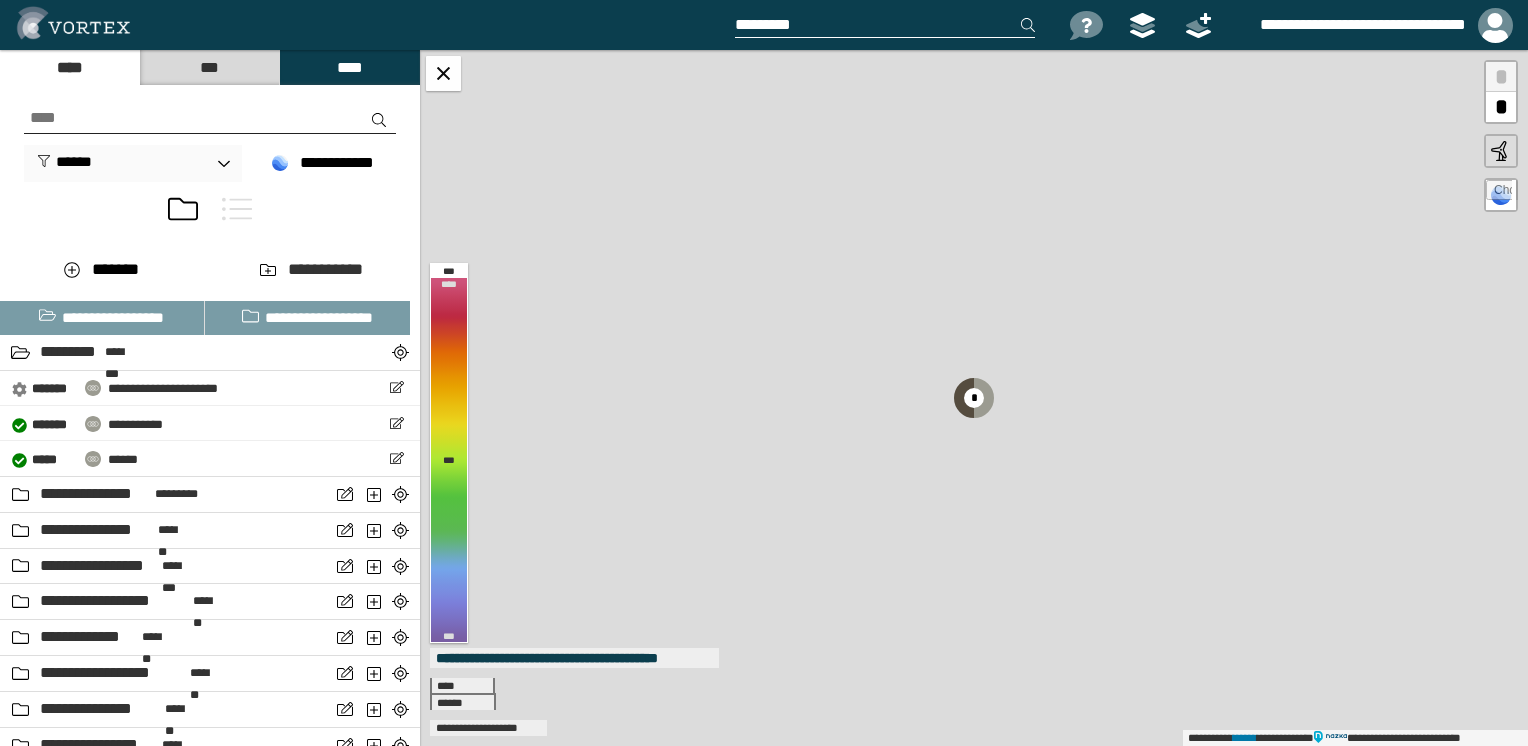 drag, startPoint x: 72, startPoint y: 58, endPoint x: 101, endPoint y: 228, distance: 172.4558 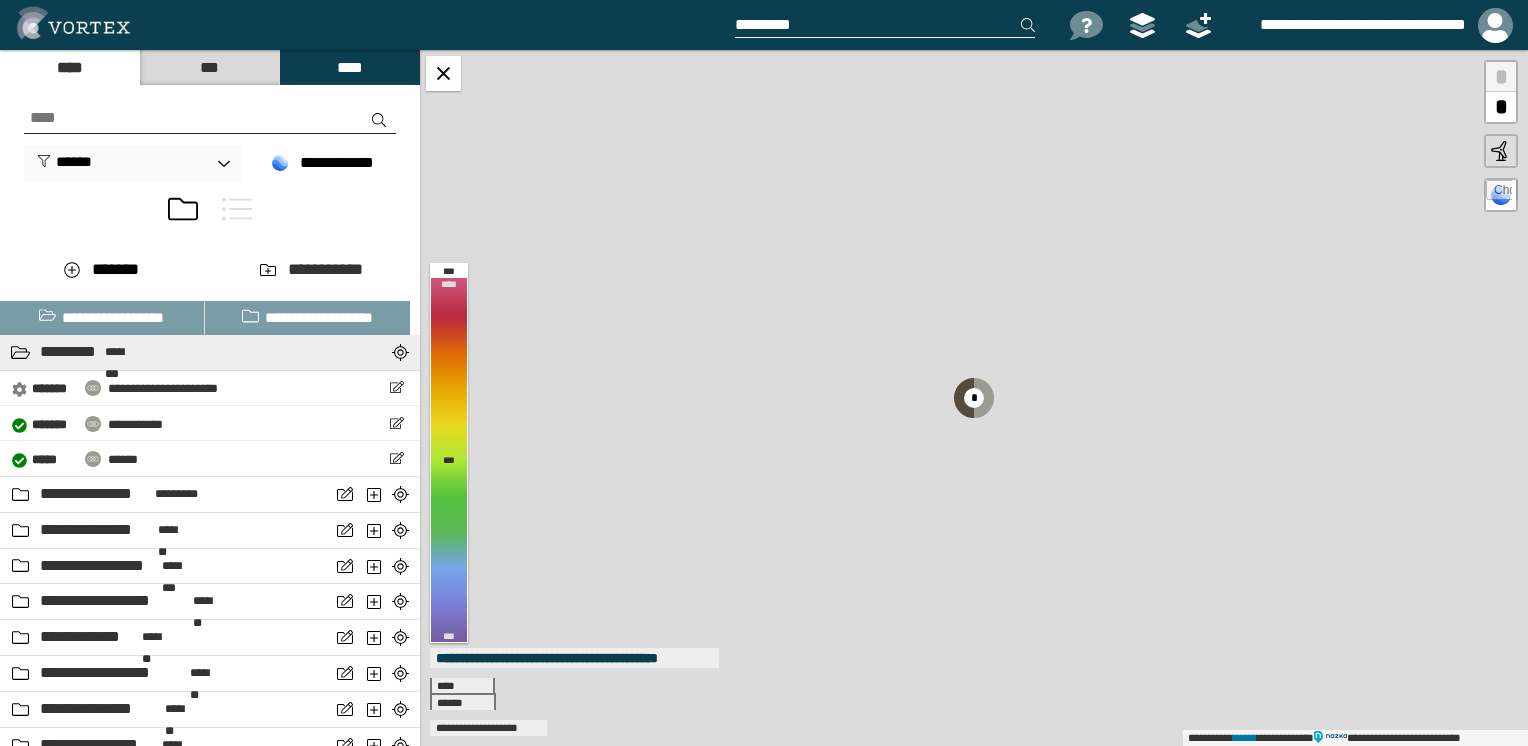 click on "*********" at bounding box center (70, 352) 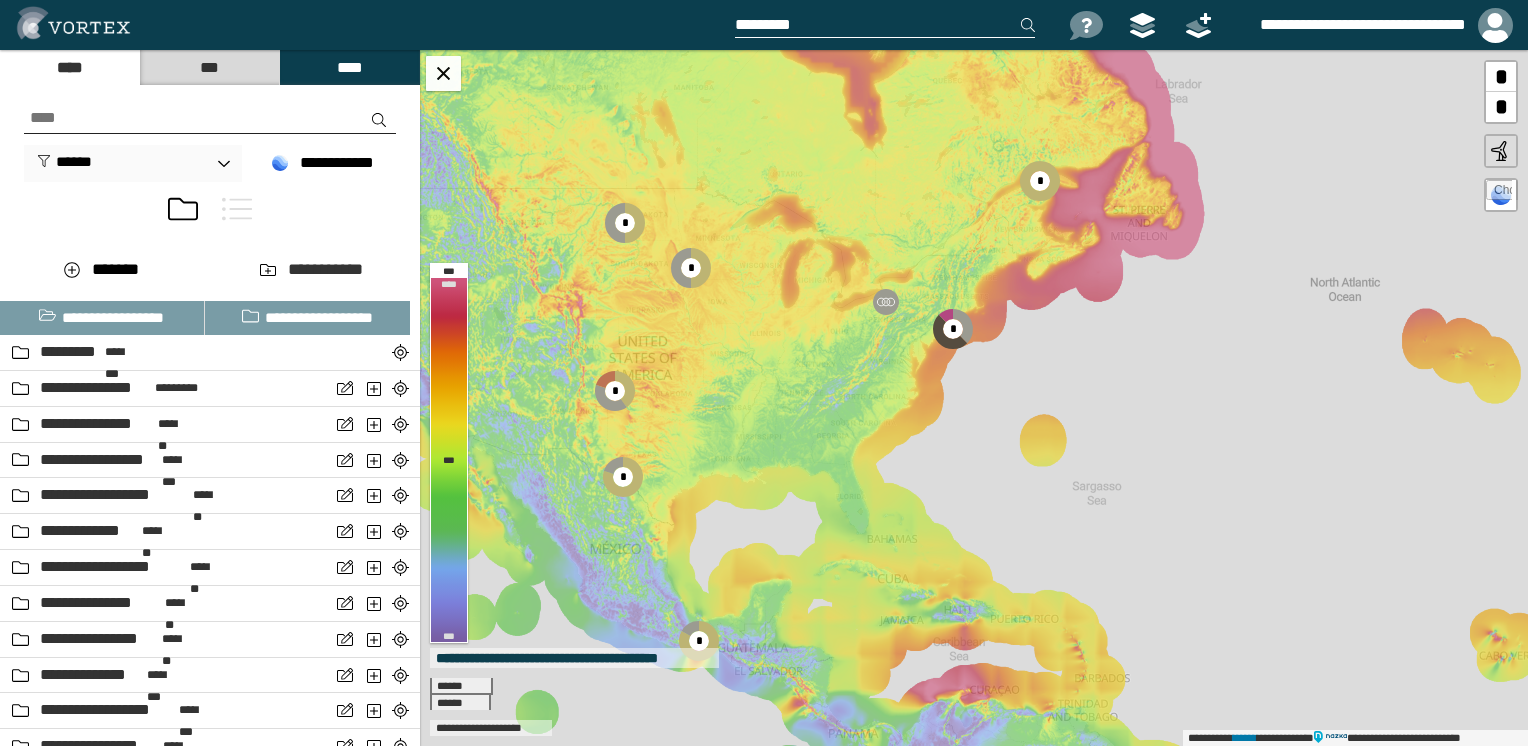 click at bounding box center (210, 118) 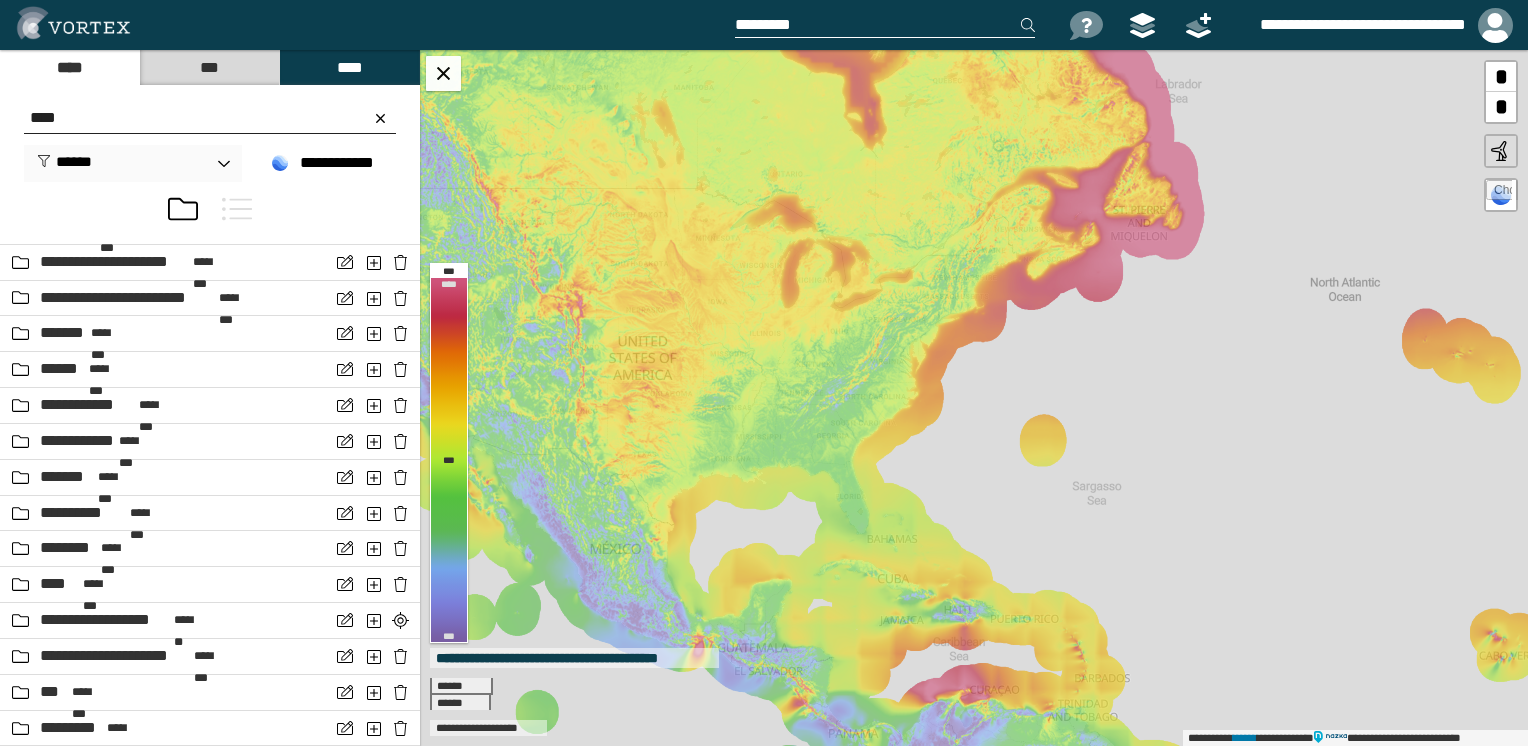 scroll, scrollTop: 132, scrollLeft: 0, axis: vertical 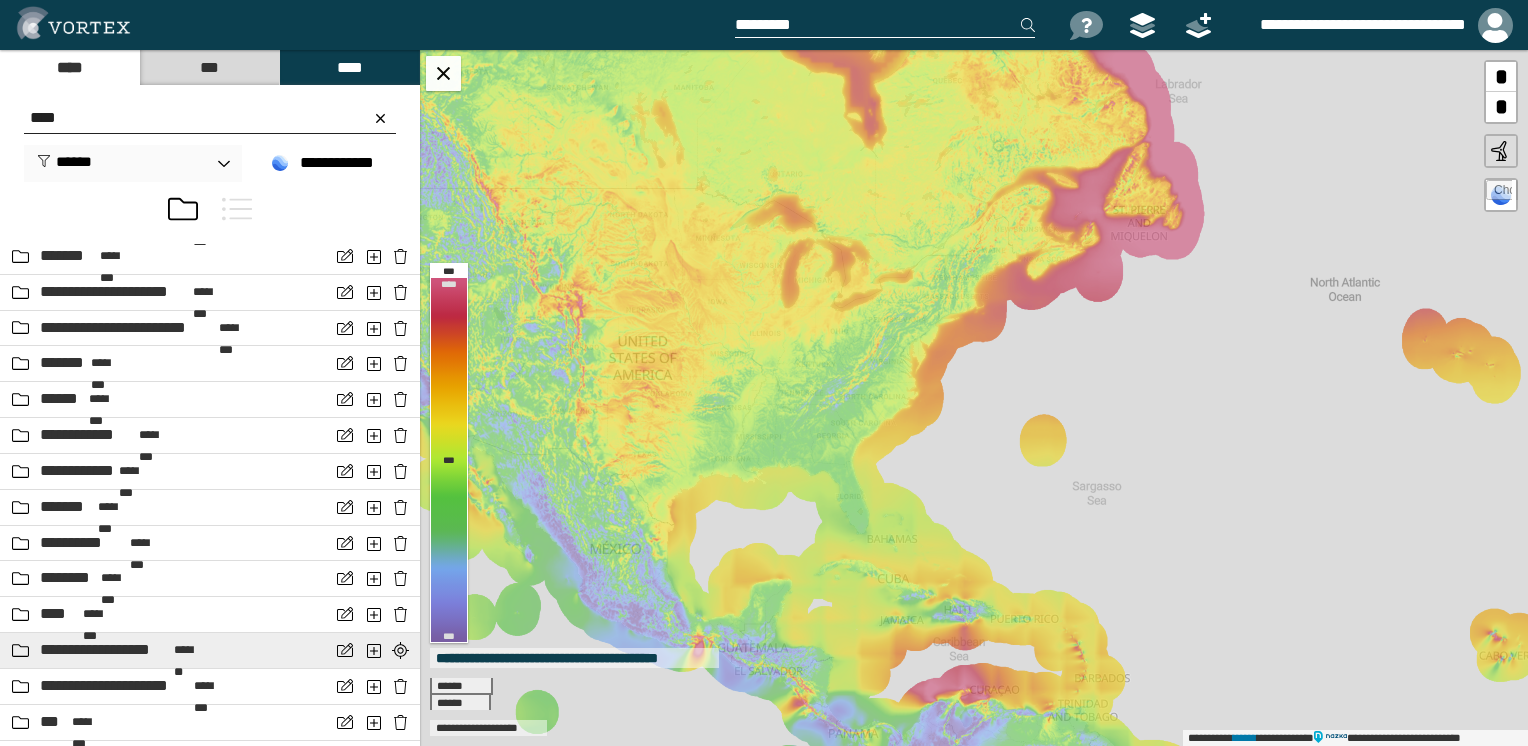 click on "**********" at bounding box center (104, 650) 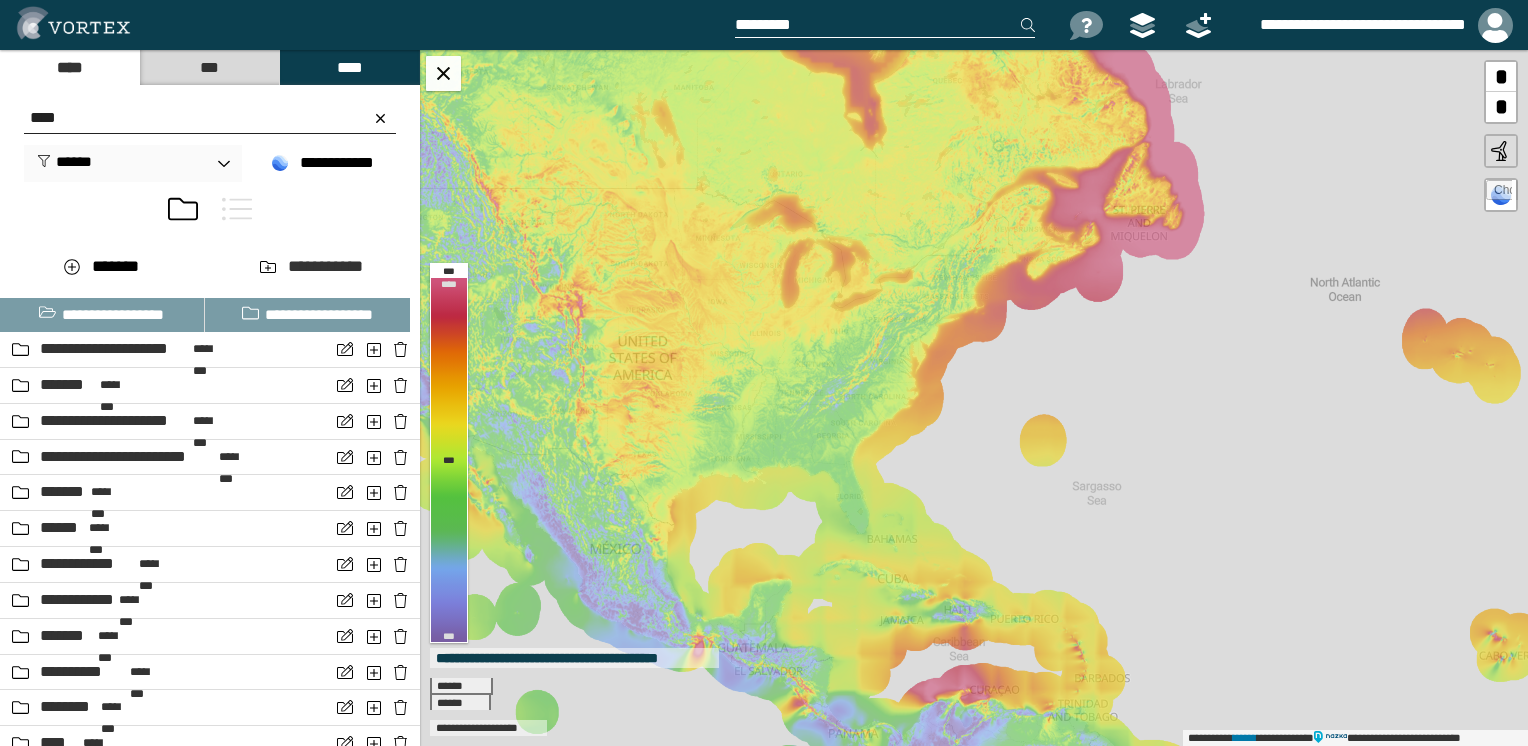 scroll, scrollTop: 0, scrollLeft: 0, axis: both 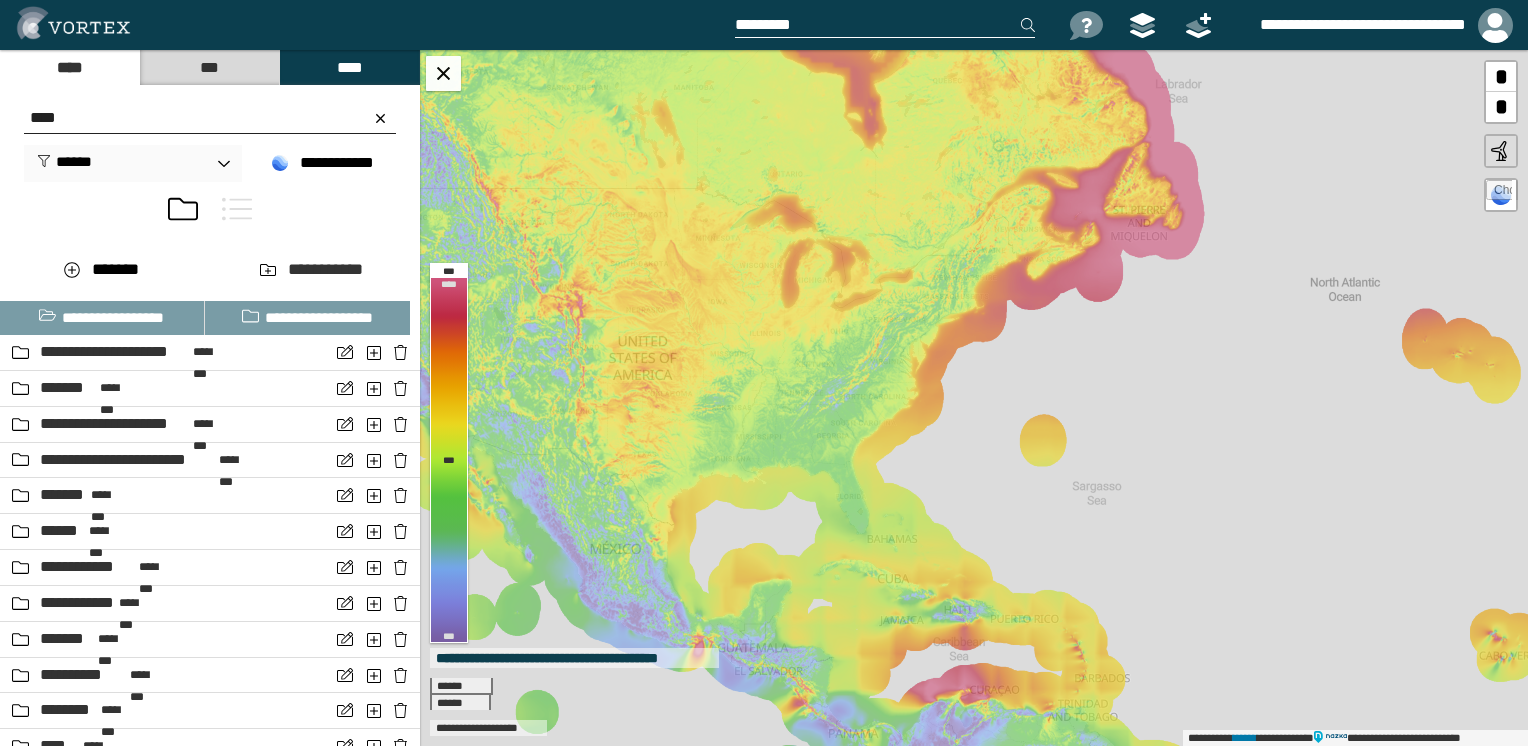 drag, startPoint x: 72, startPoint y: 116, endPoint x: -190, endPoint y: 66, distance: 266.72833 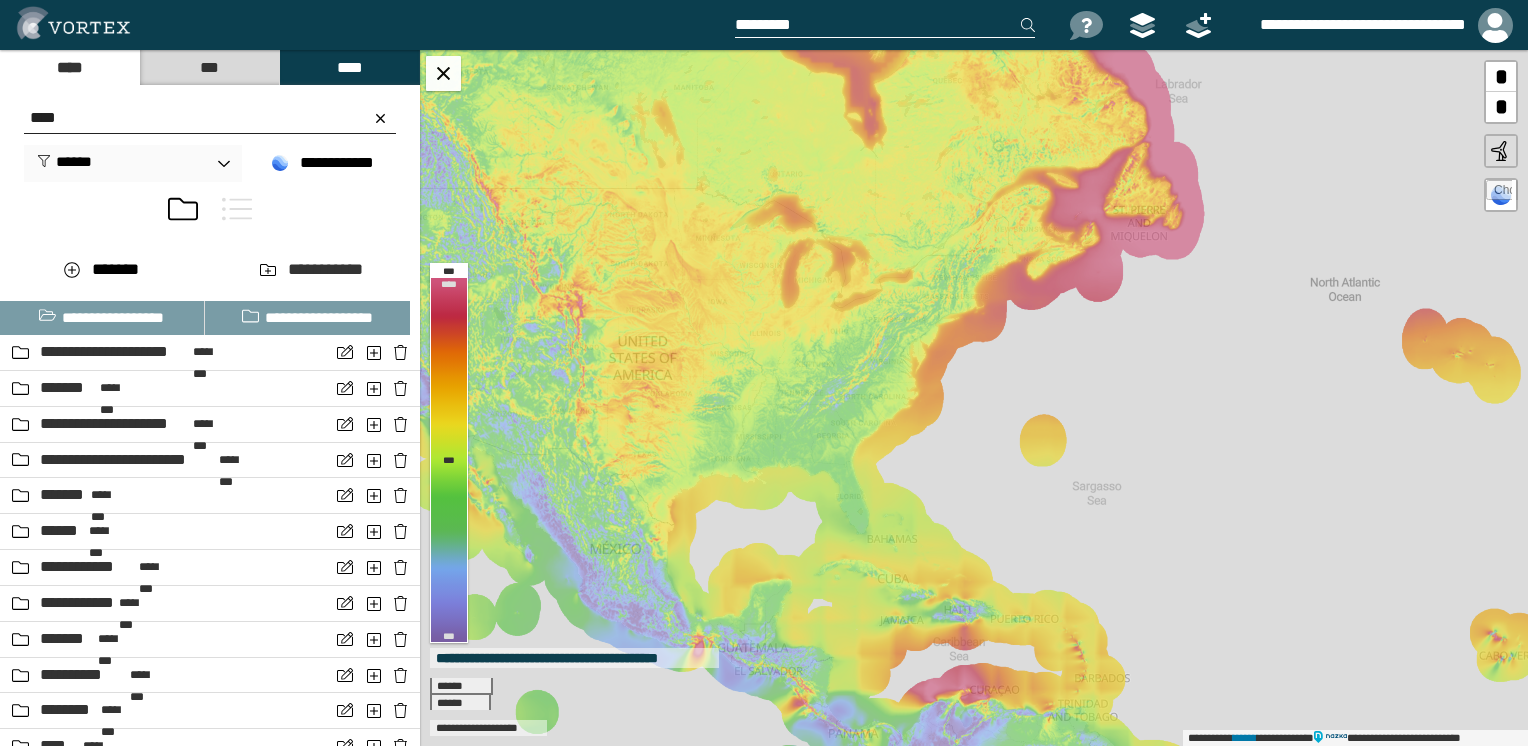 type on "*****" 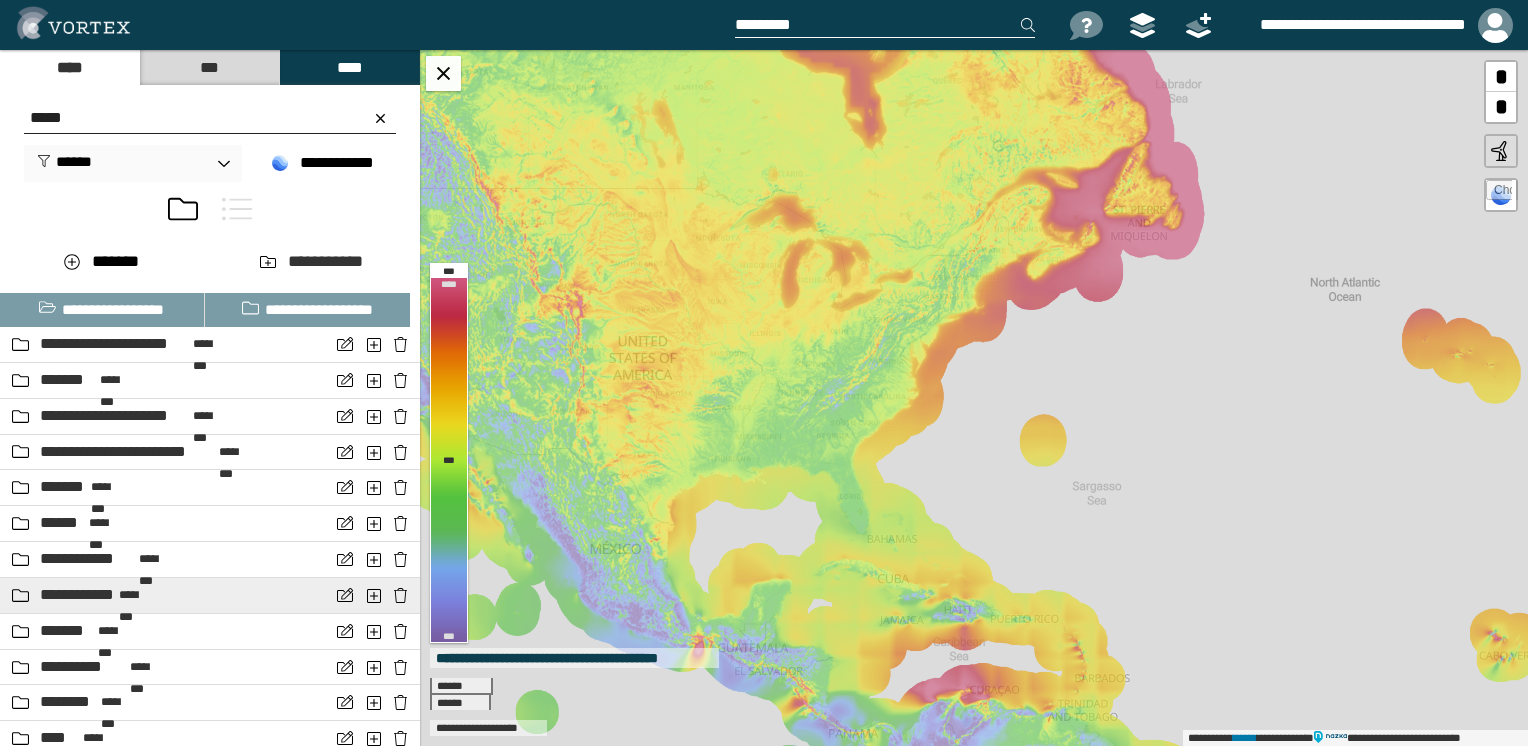 scroll, scrollTop: 0, scrollLeft: 0, axis: both 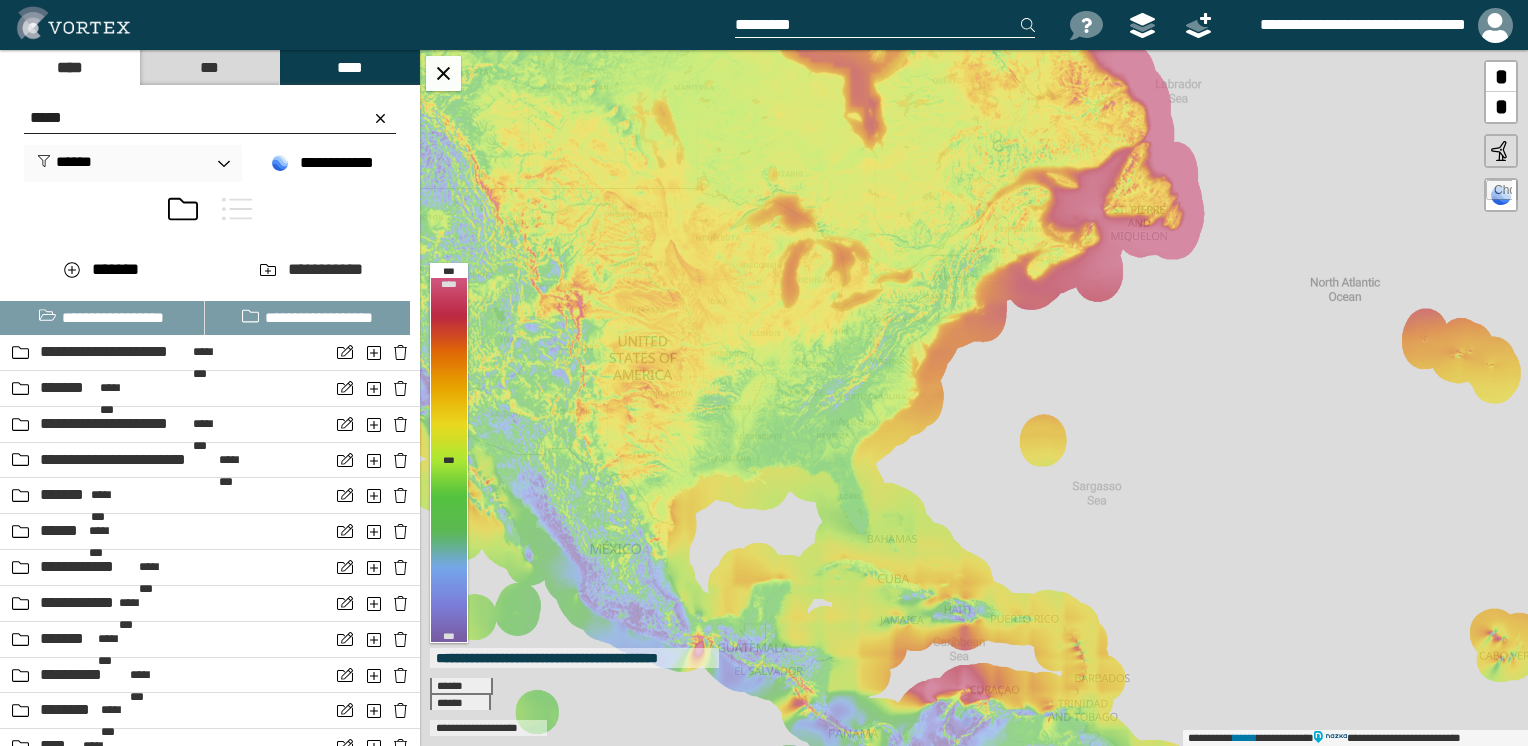 drag, startPoint x: 71, startPoint y: 125, endPoint x: -100, endPoint y: 113, distance: 171.42053 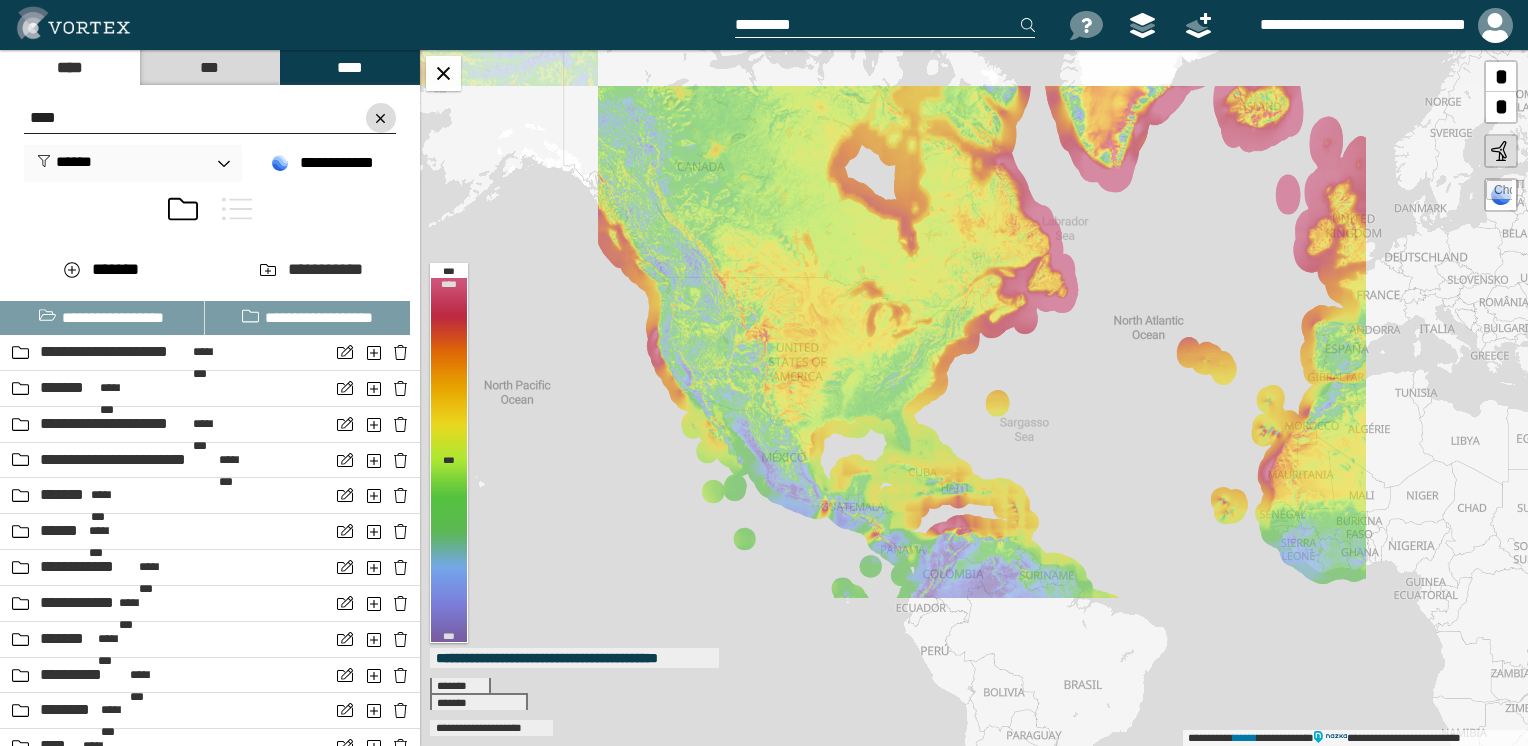 type on "****" 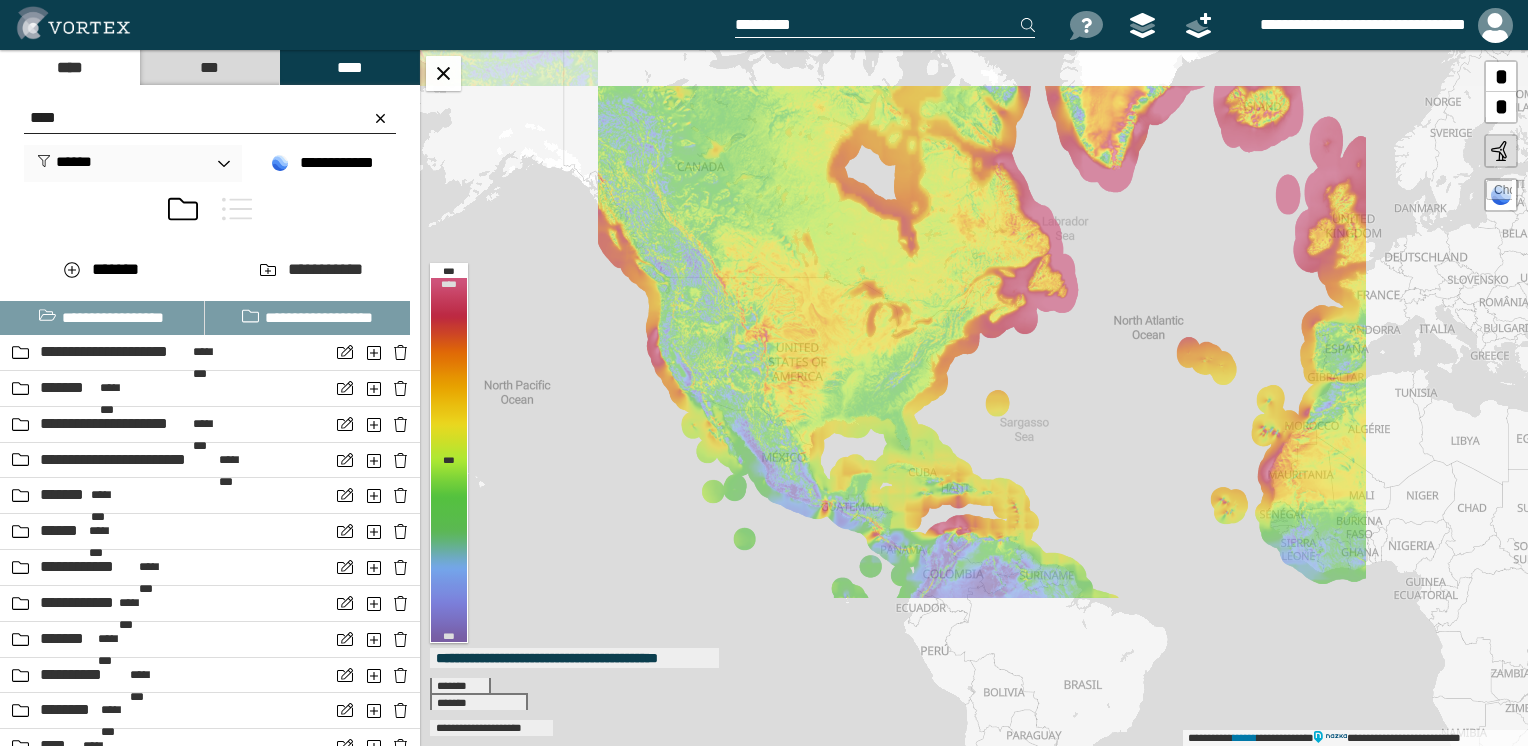 type 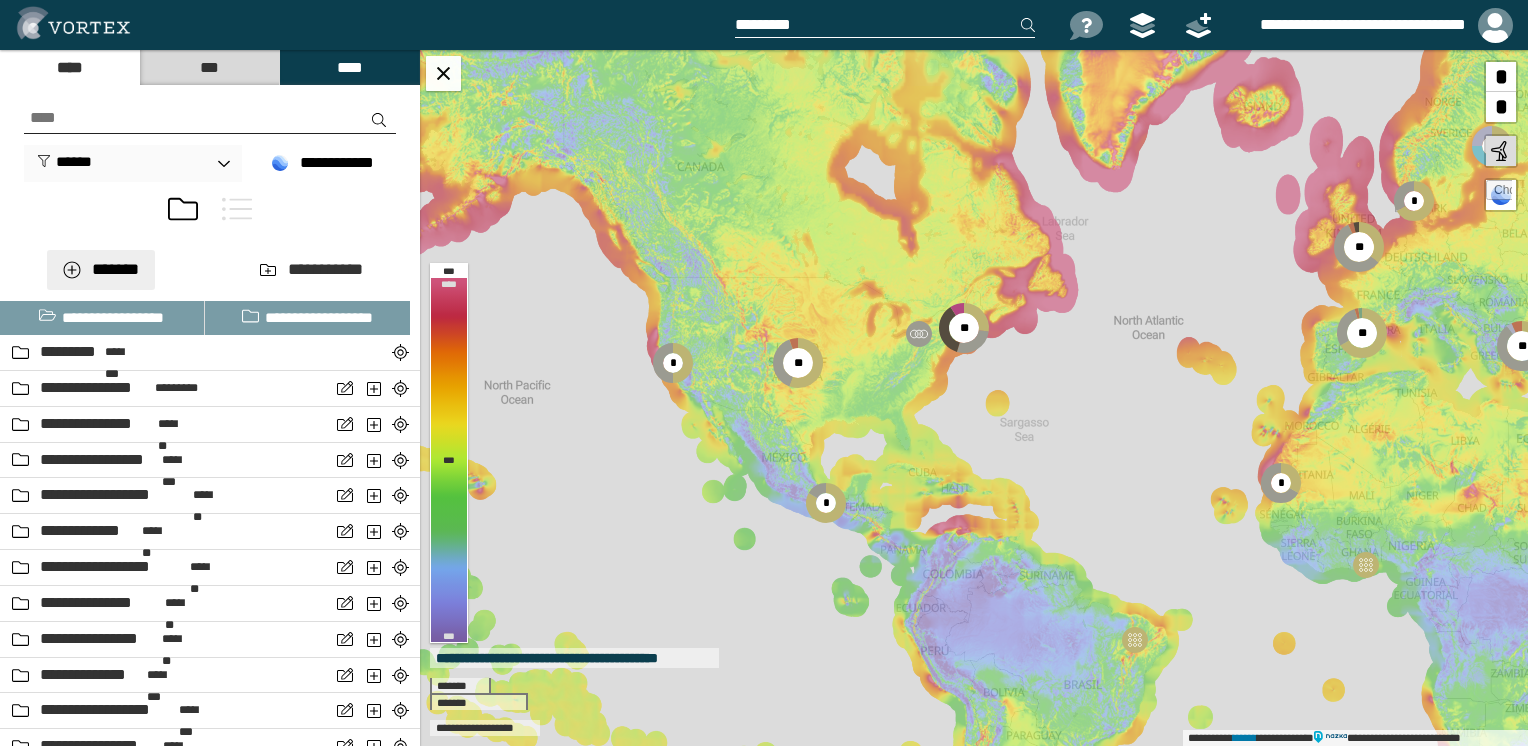 click on "*******" at bounding box center [101, 270] 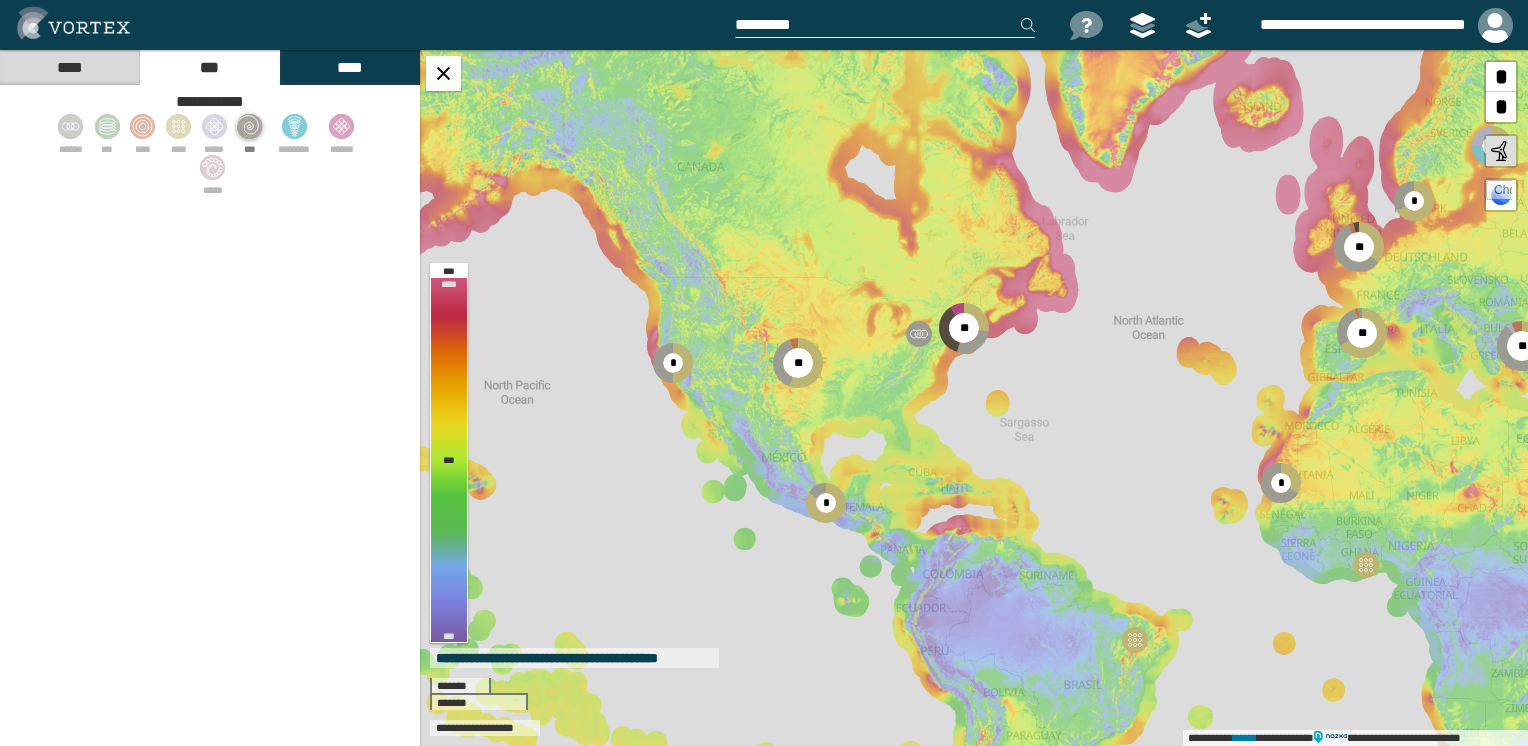 click 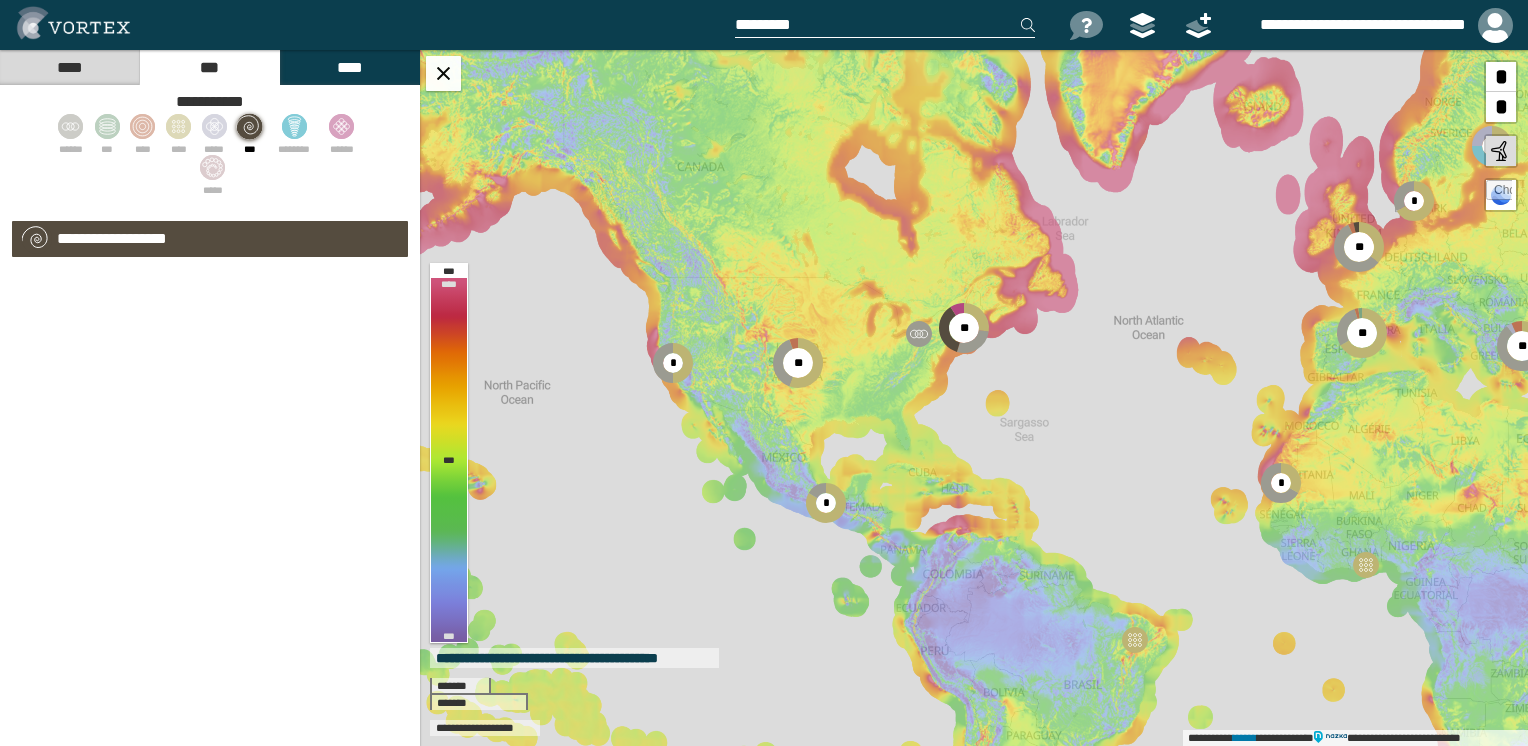 select on "*" 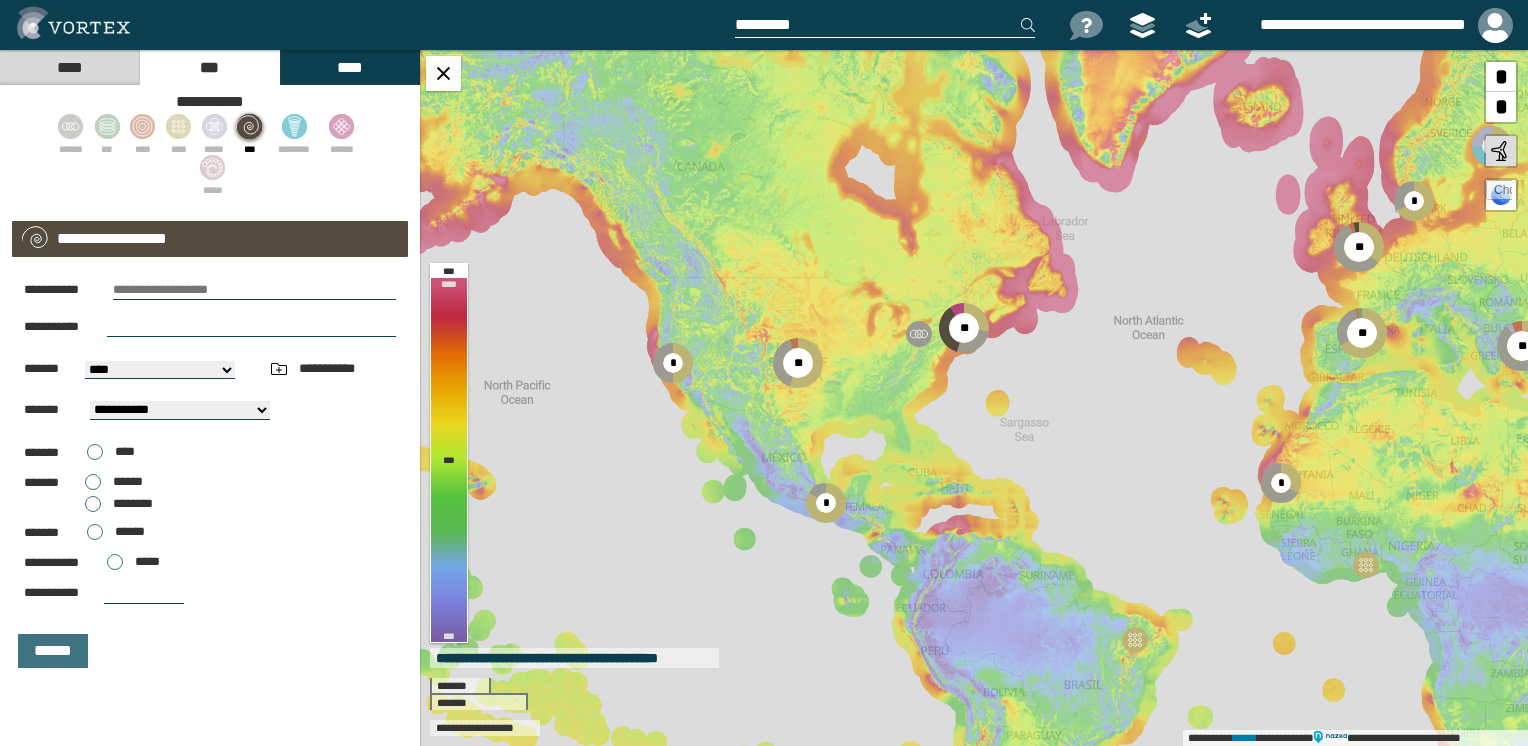 click at bounding box center (254, 290) 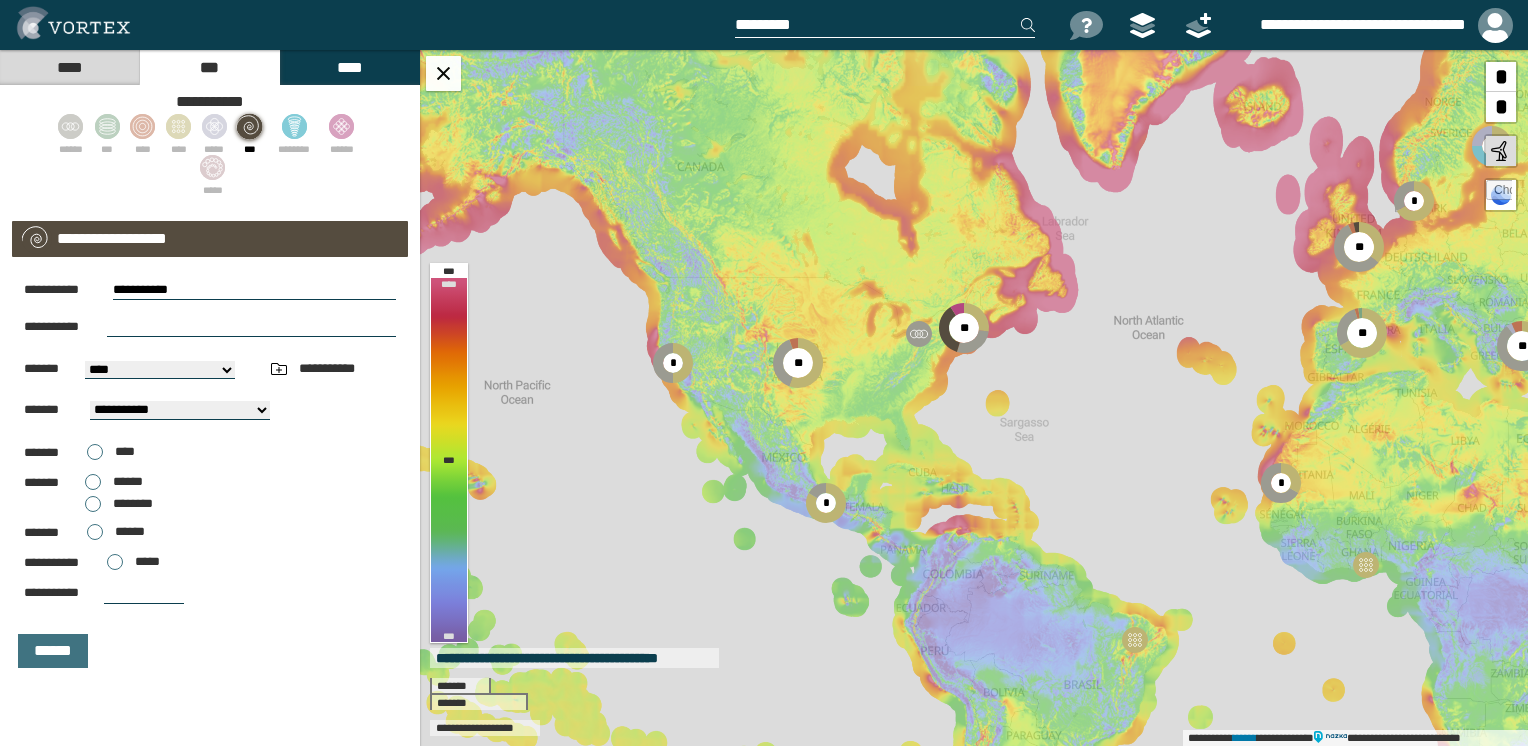 type on "**********" 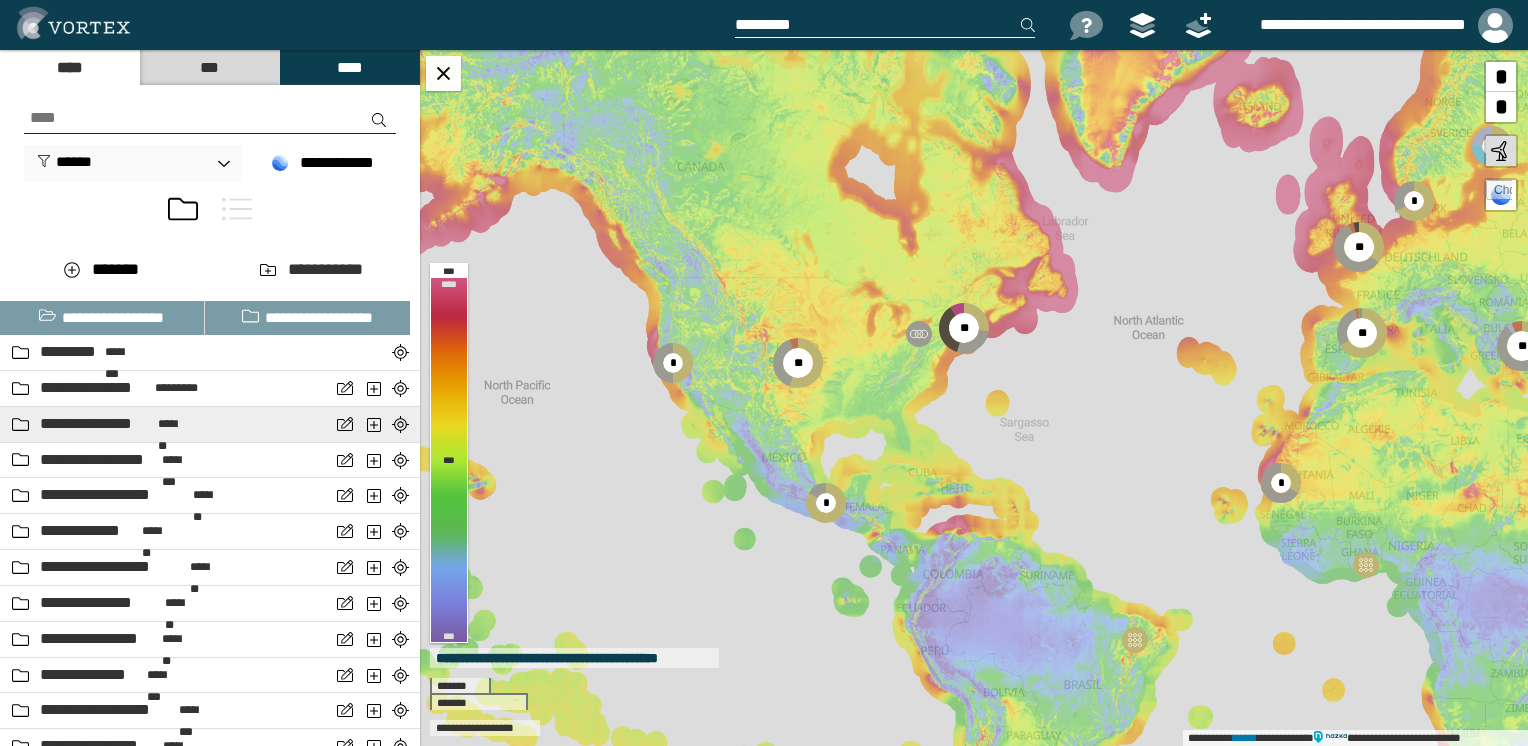 click on "*******" at bounding box center [174, 424] 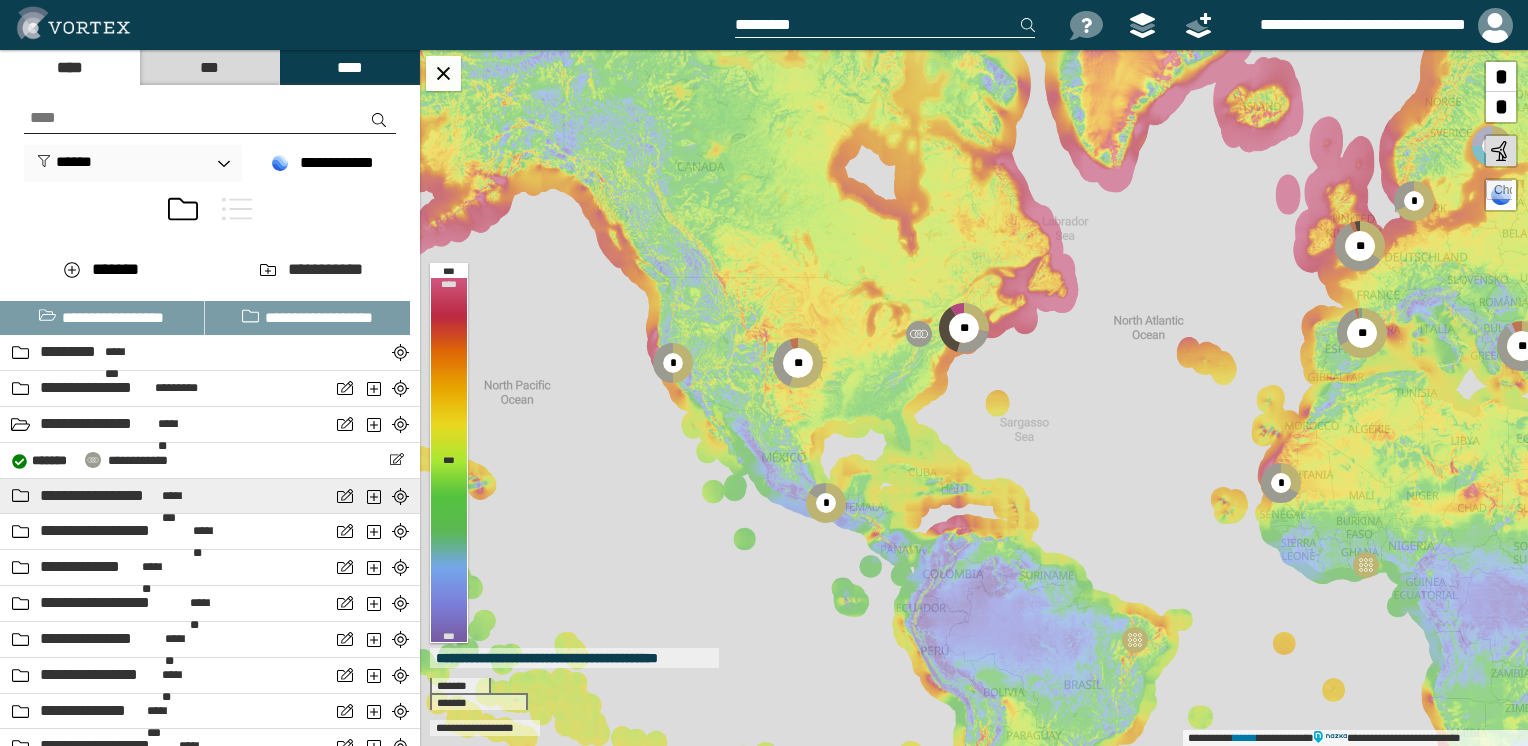 click on "**********" at bounding box center [98, 496] 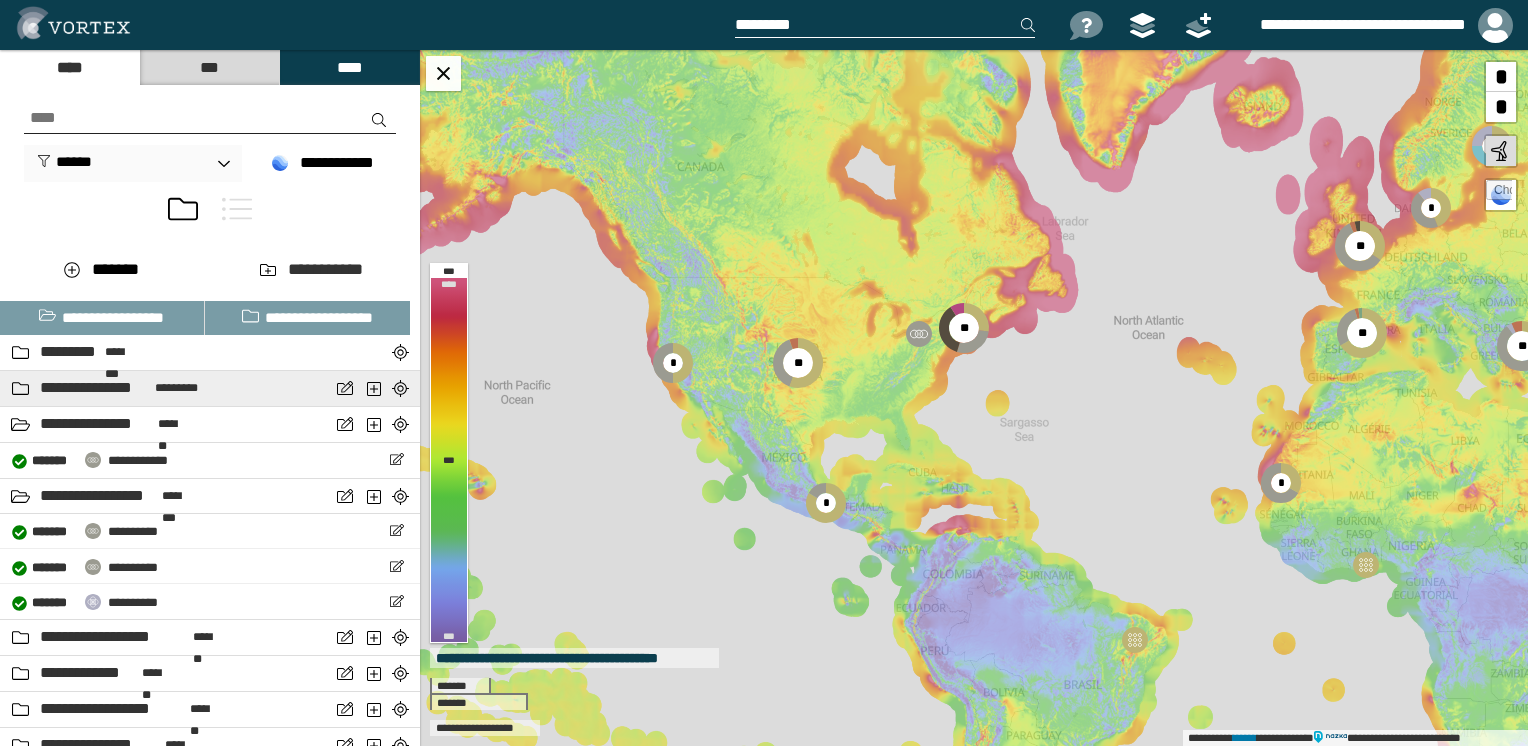 click on "[FIRST] [LAST]" at bounding box center (210, 389) 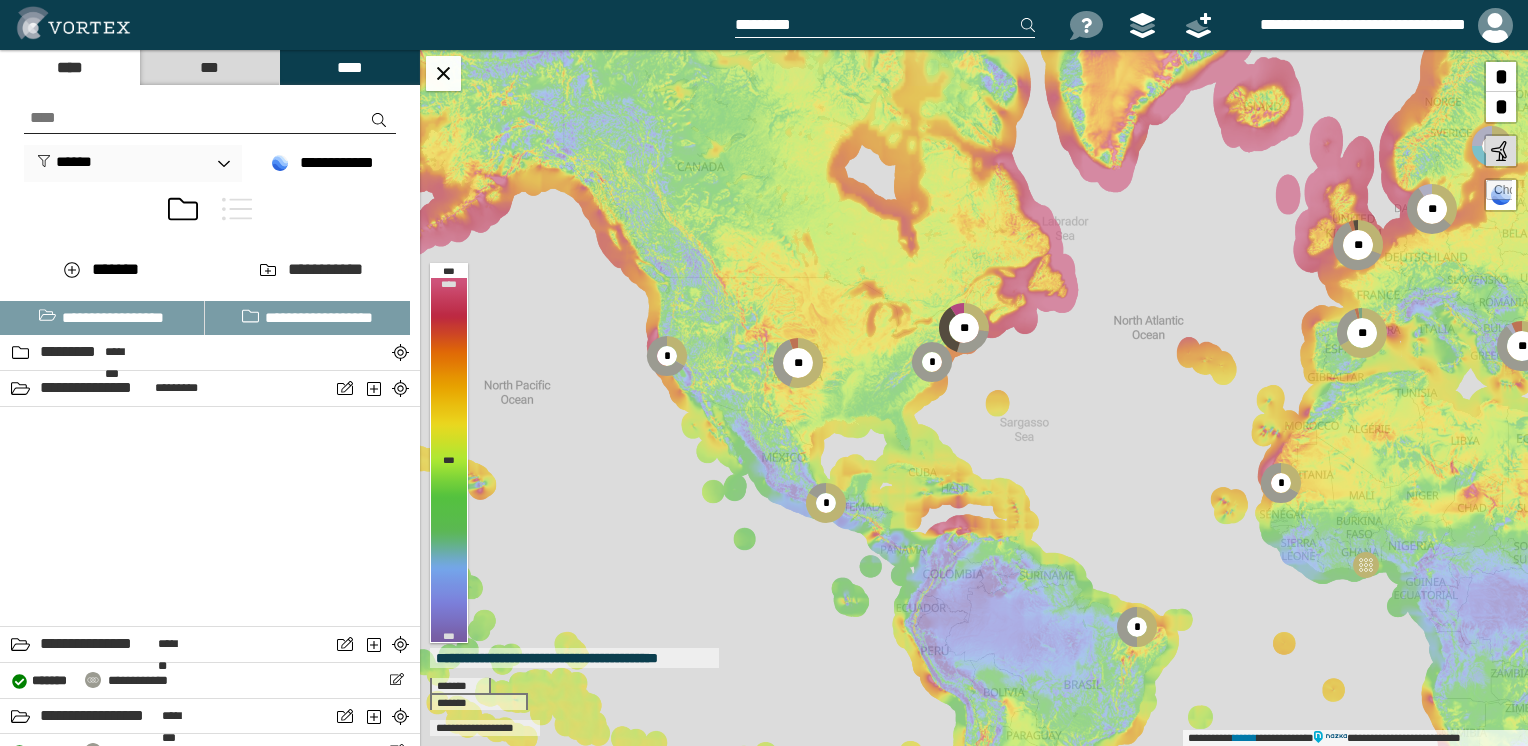 scroll, scrollTop: 340, scrollLeft: 0, axis: vertical 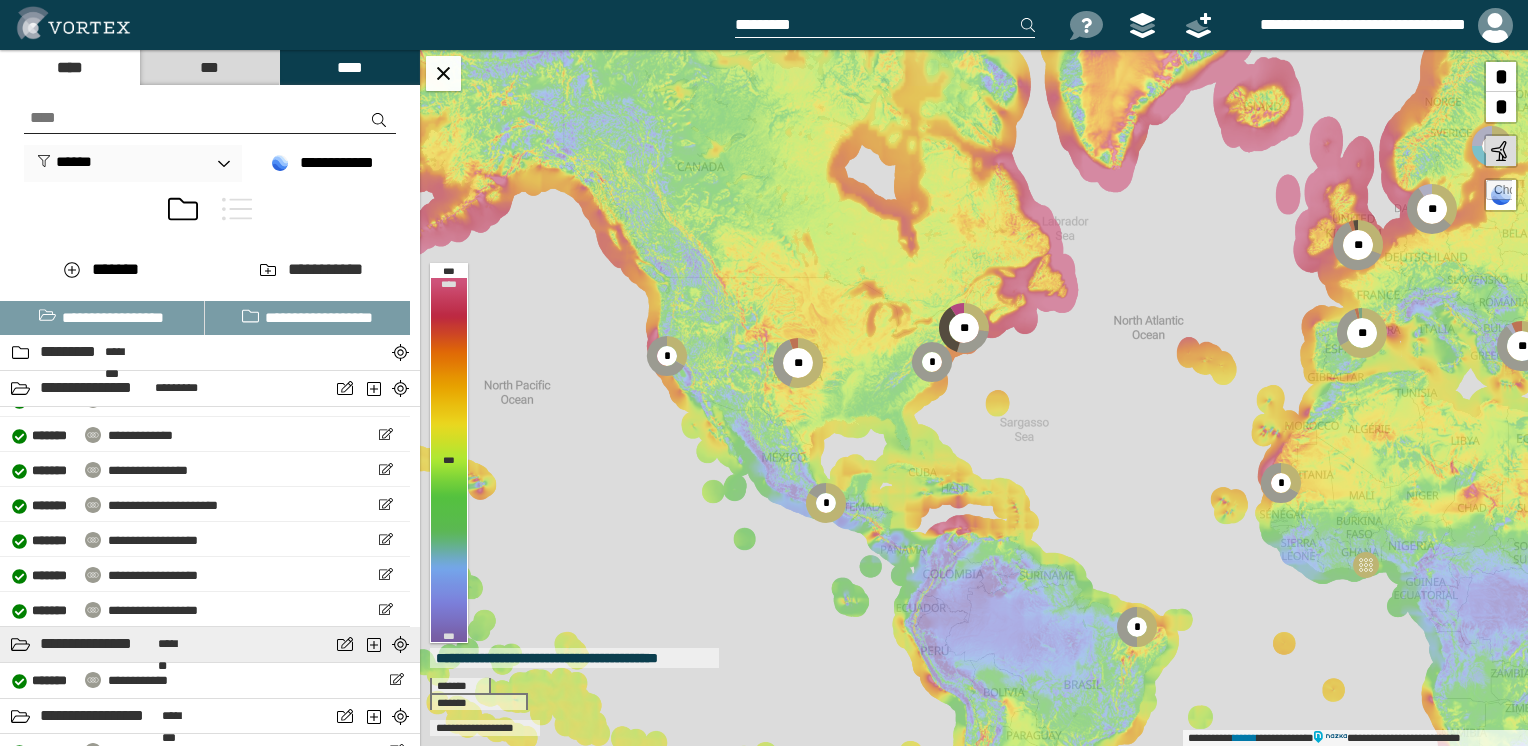 click on "**********" at bounding box center [96, 644] 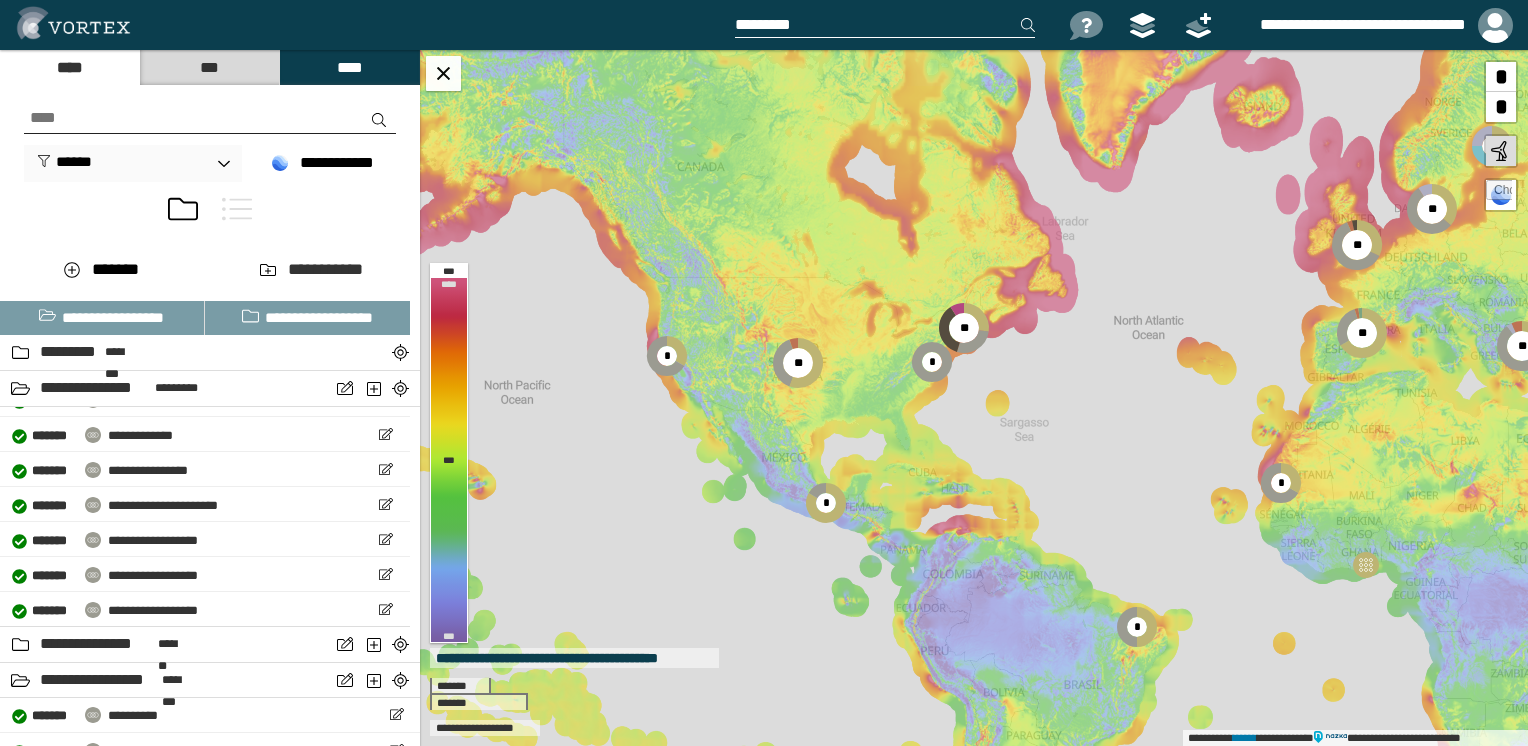 scroll, scrollTop: 500, scrollLeft: 0, axis: vertical 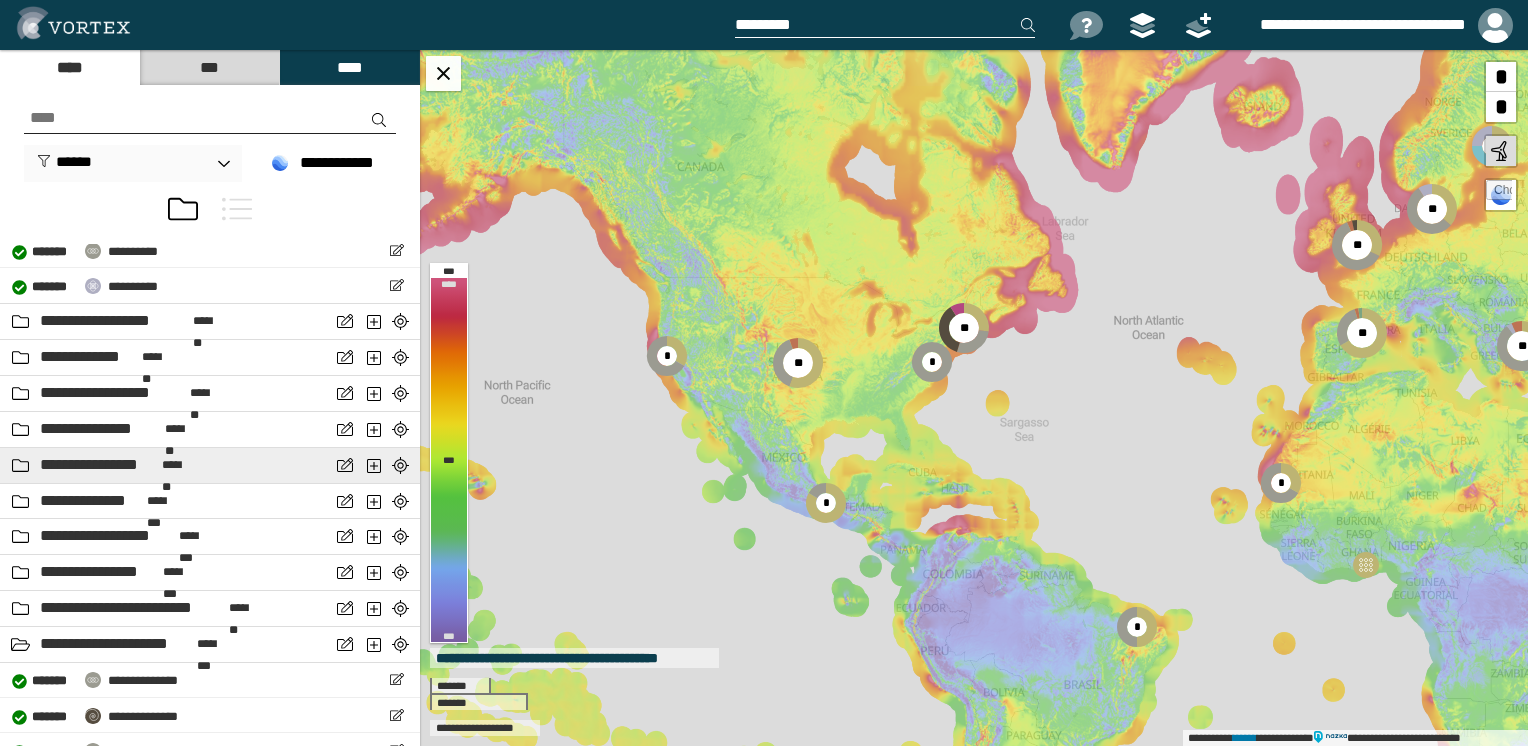 click on "**********" at bounding box center (98, 465) 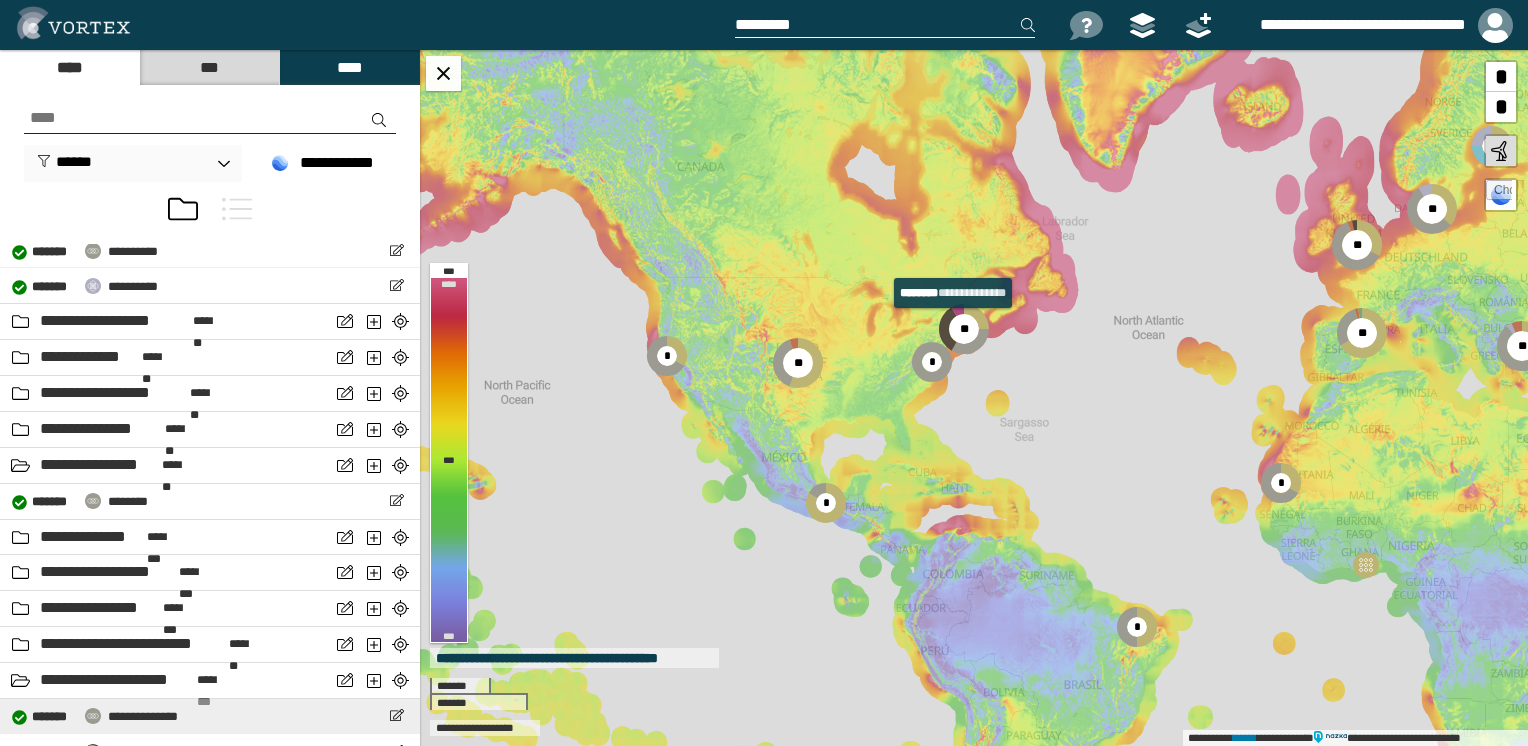click on "**********" at bounding box center [143, 716] 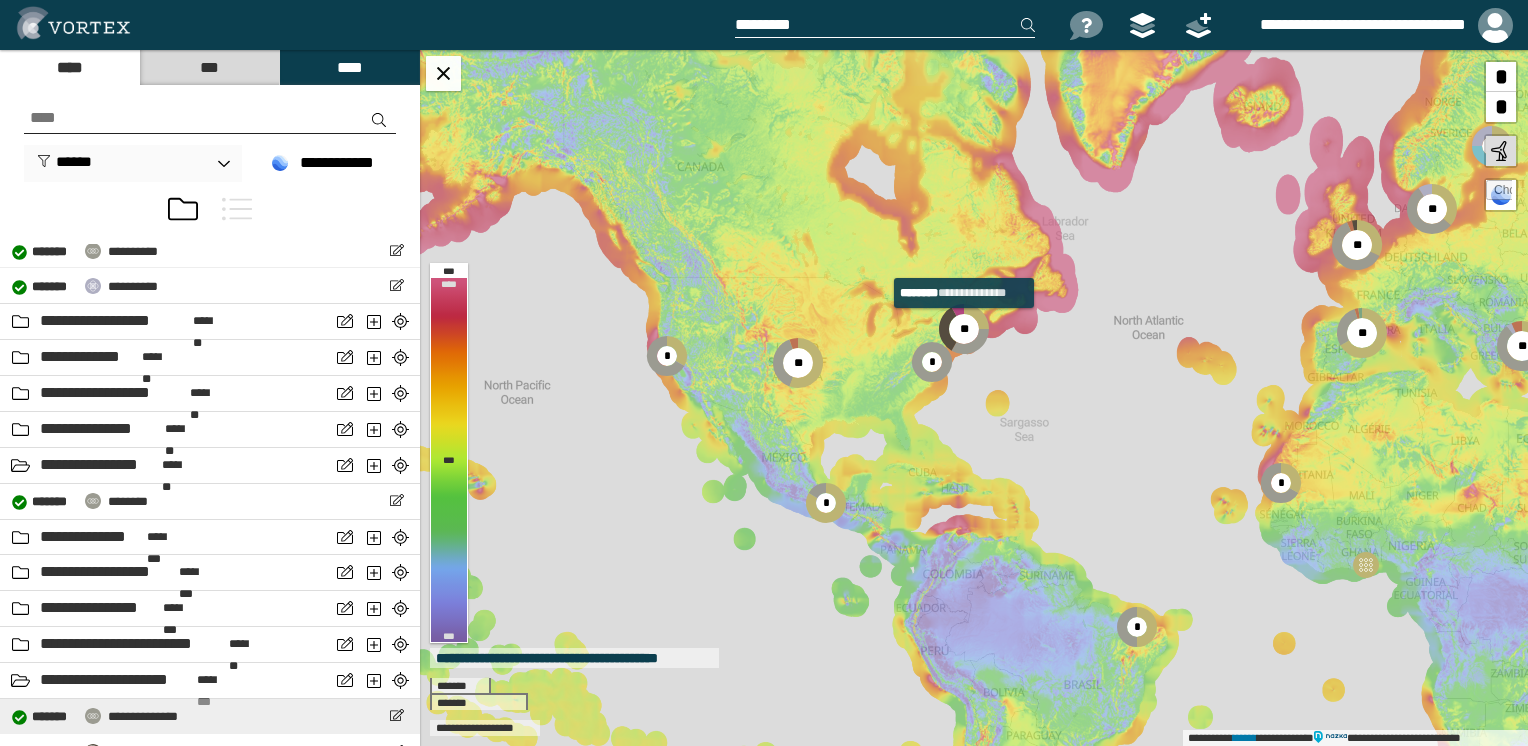 select on "*****" 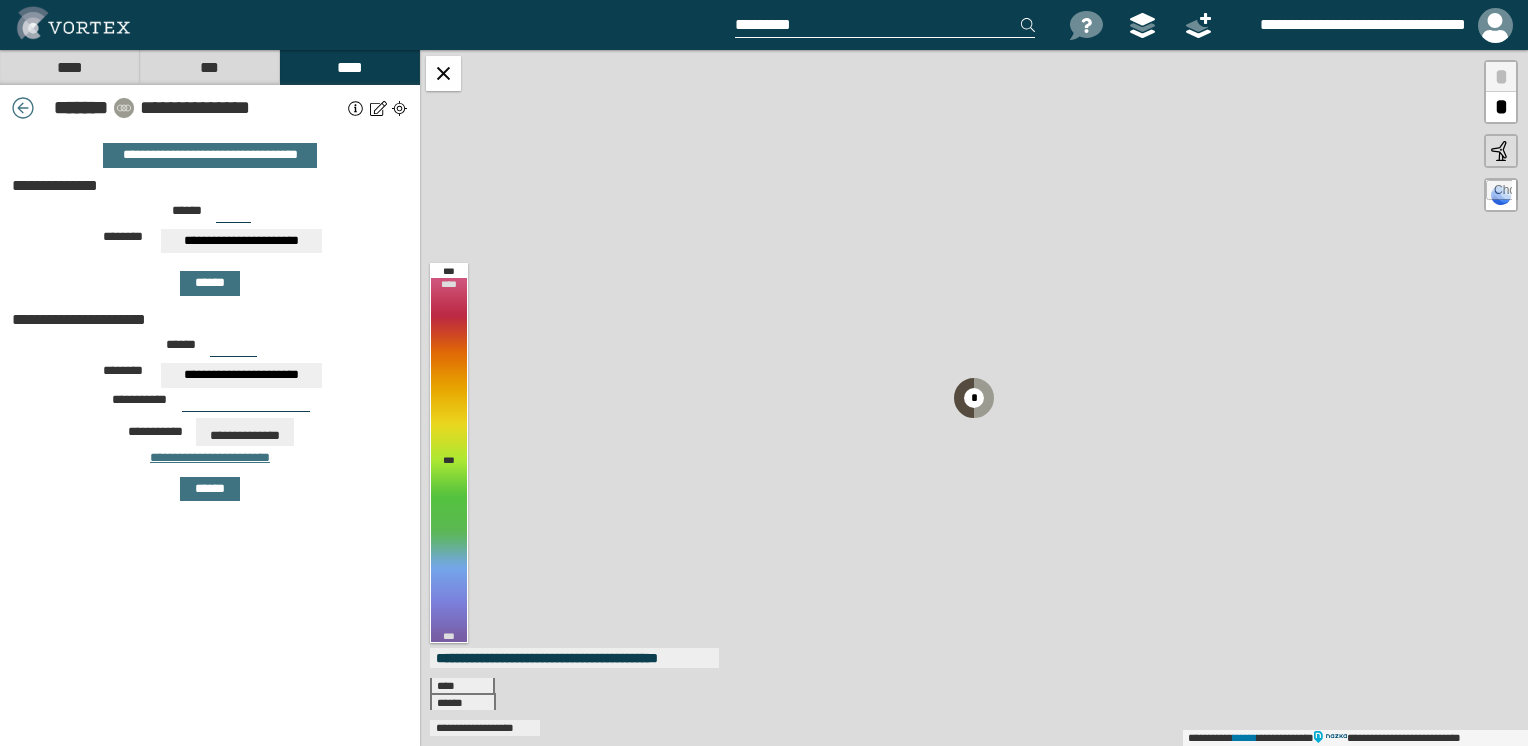 click on "***" at bounding box center (209, 67) 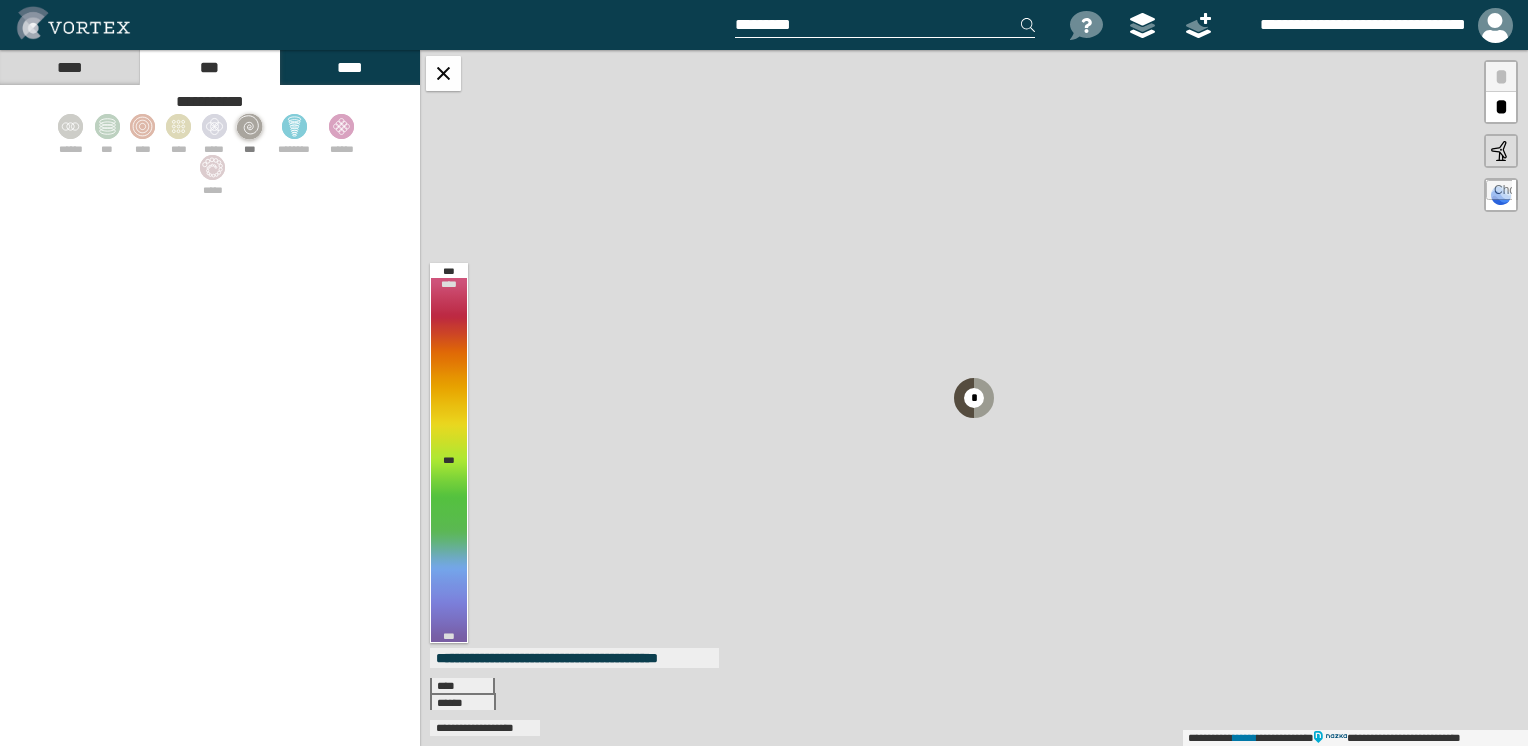 click 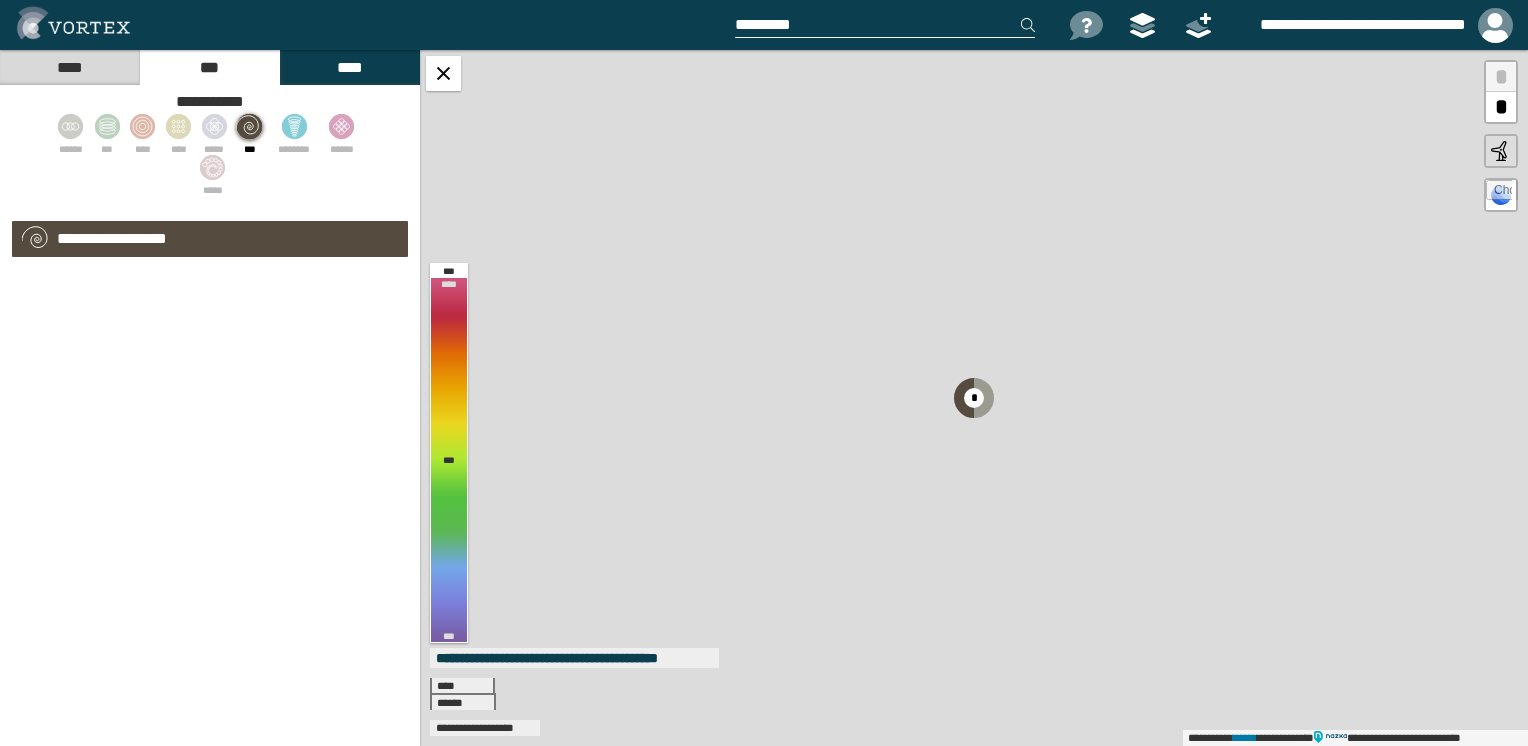 select on "*" 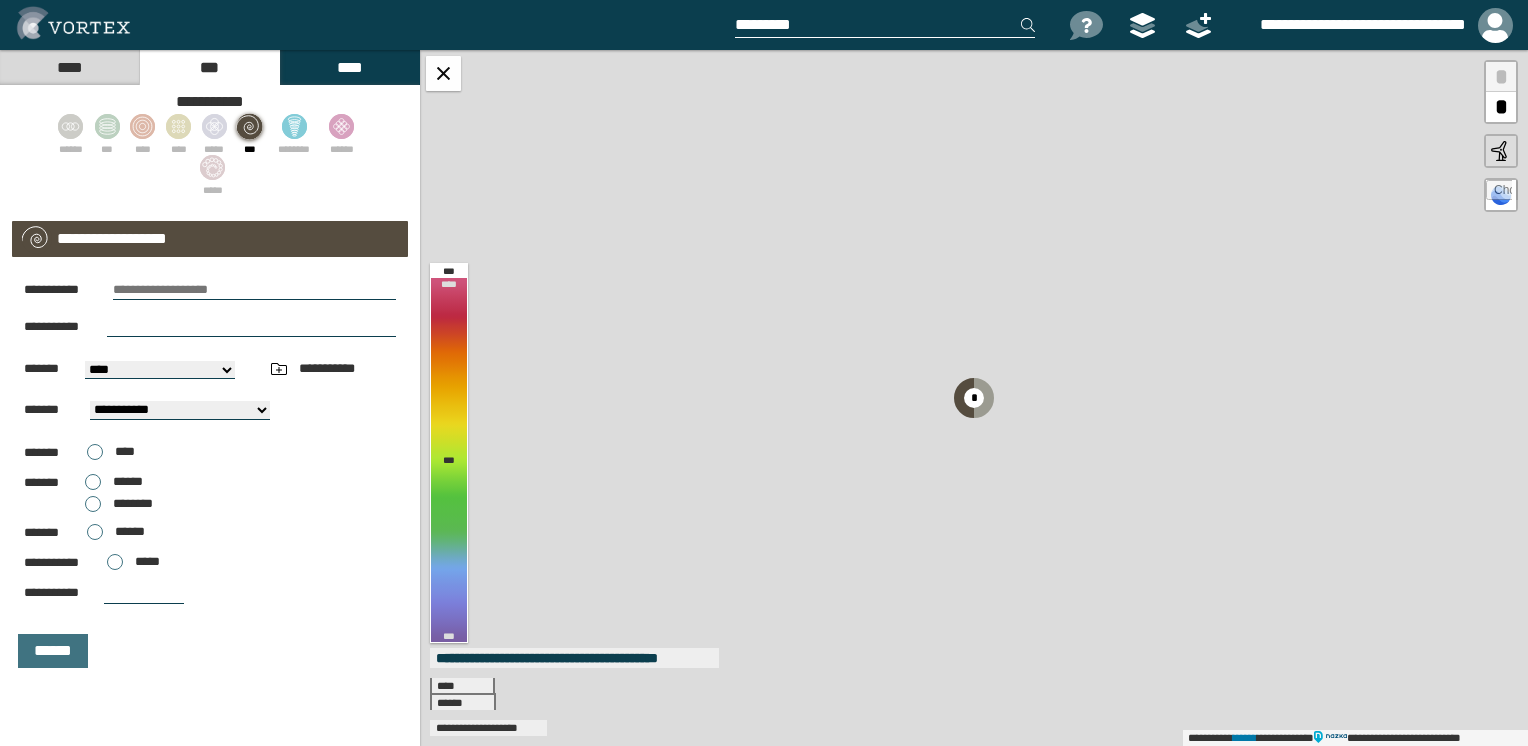 click 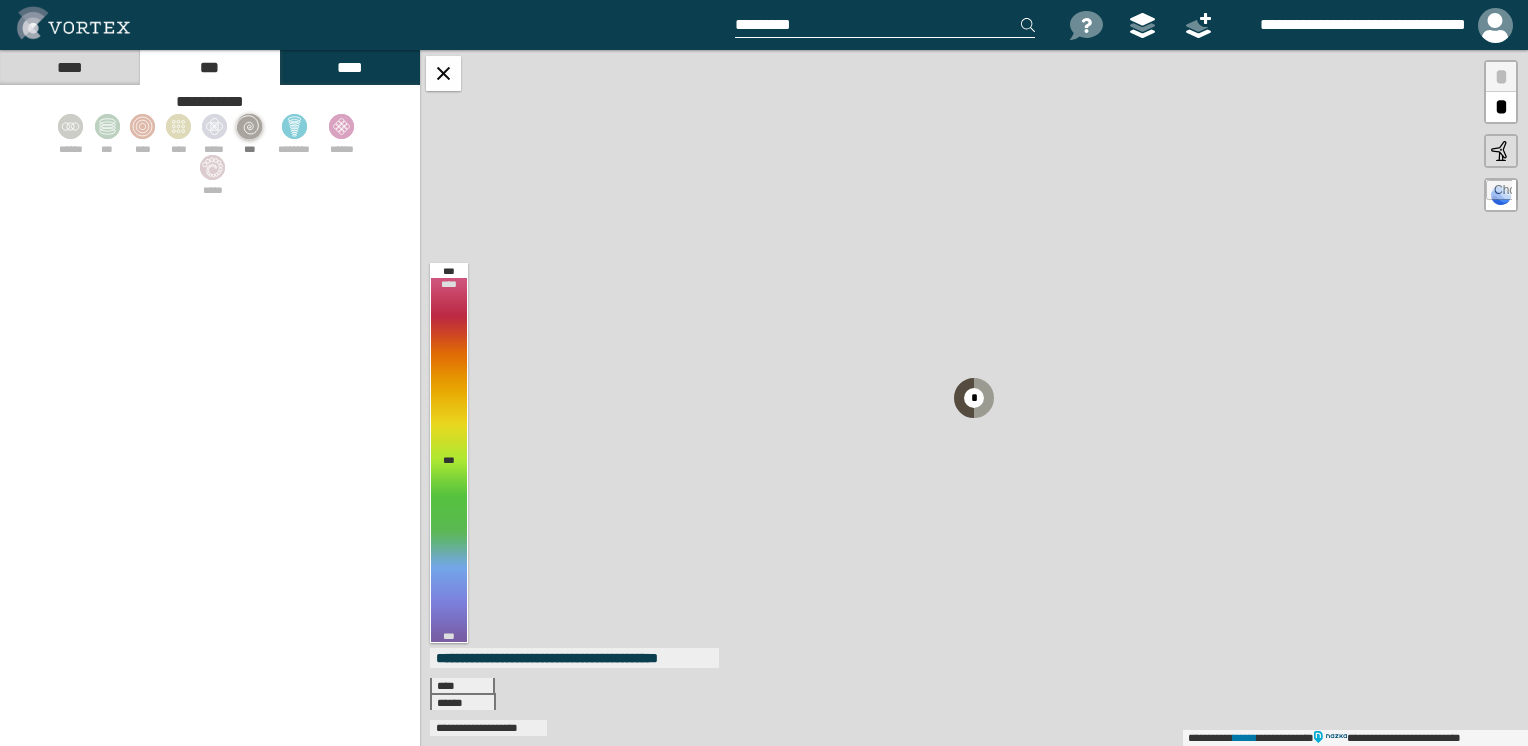 click on "***" at bounding box center [249, 131] 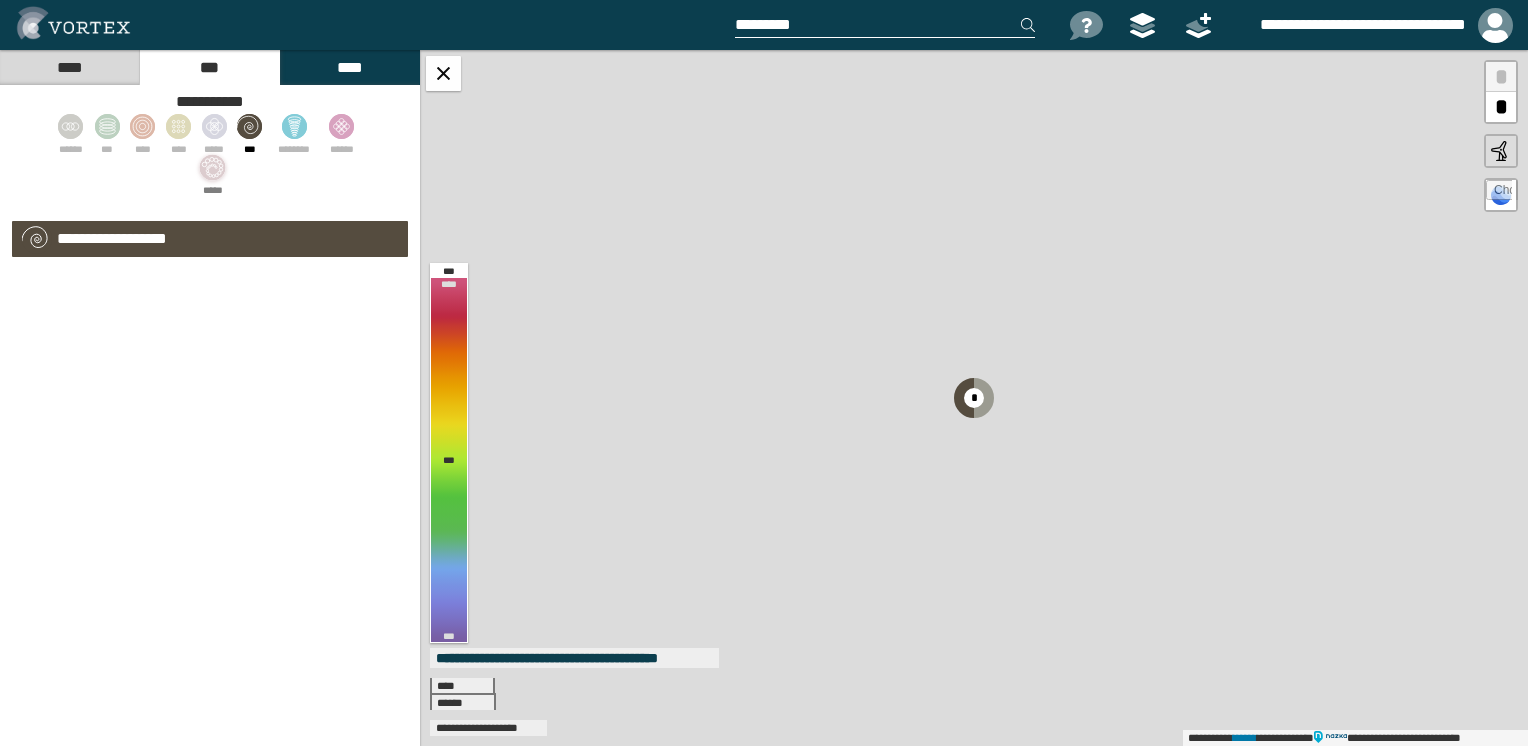 select on "*" 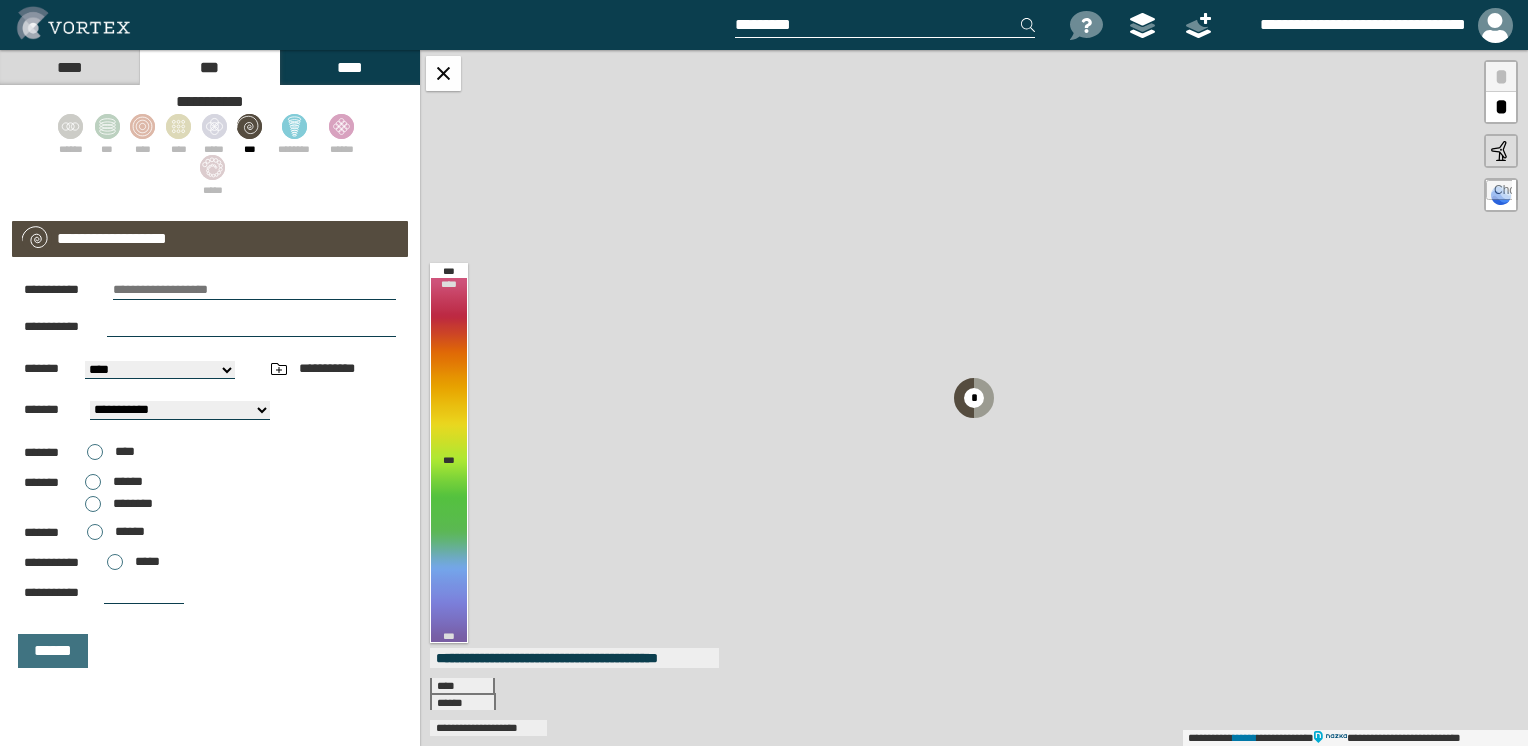 click at bounding box center [254, 290] 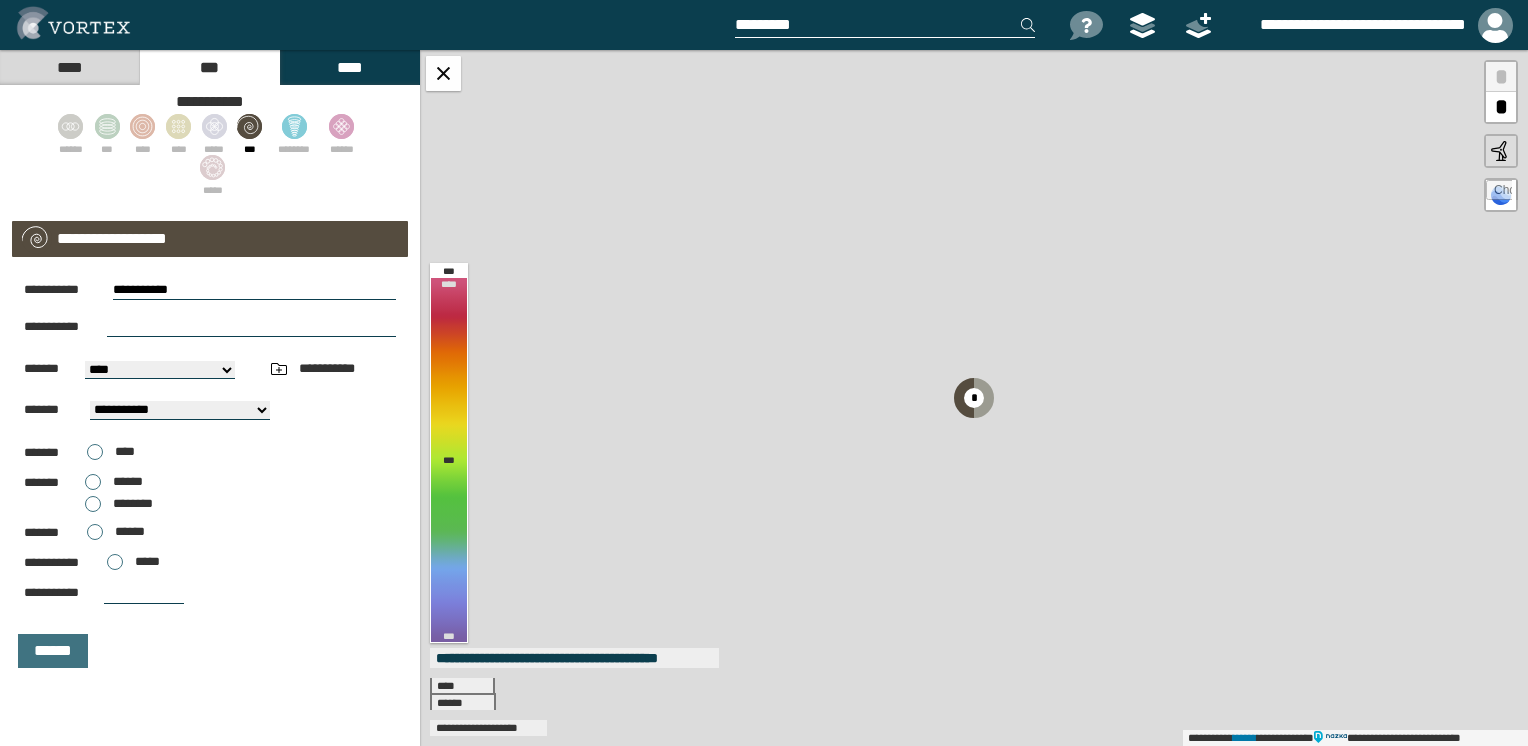 paste on "**********" 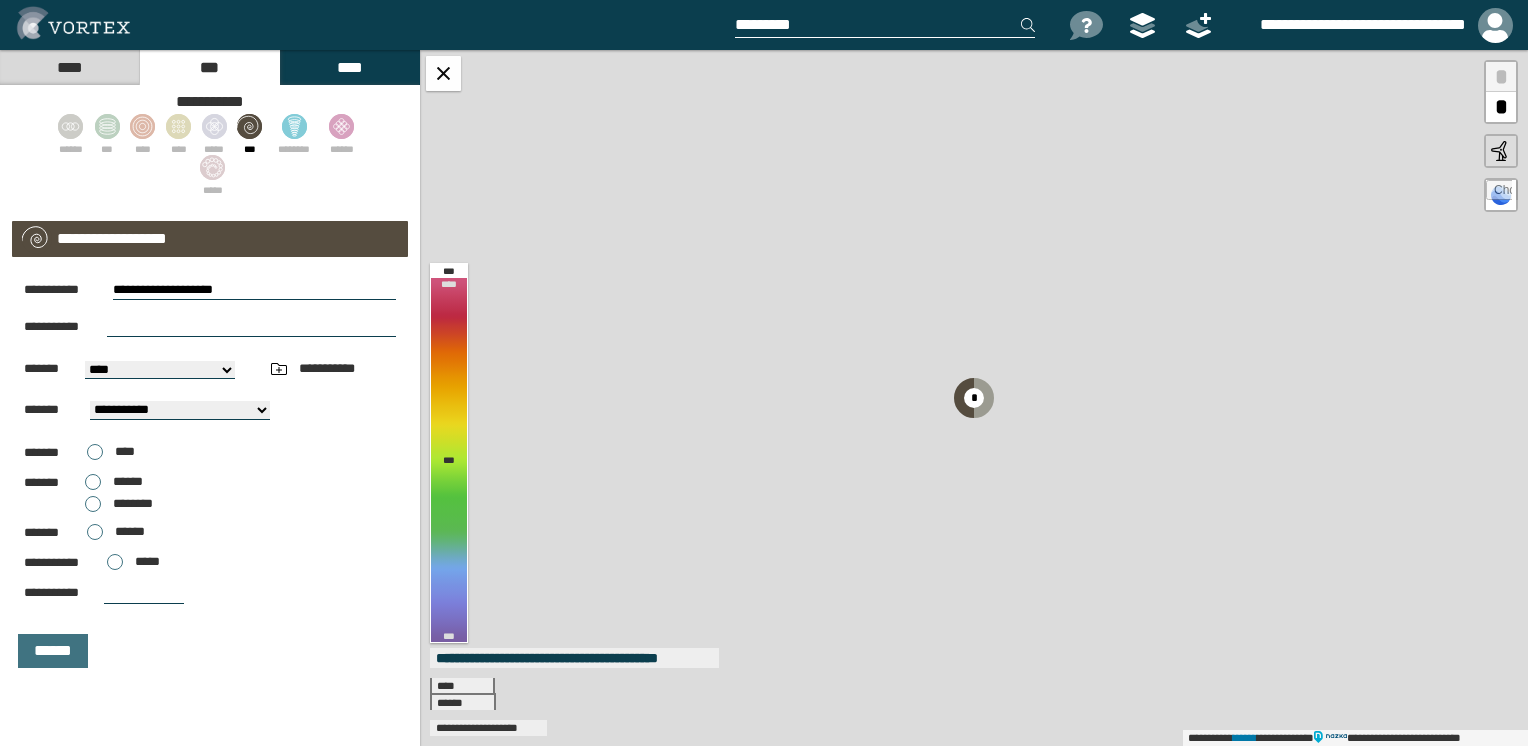 type on "**********" 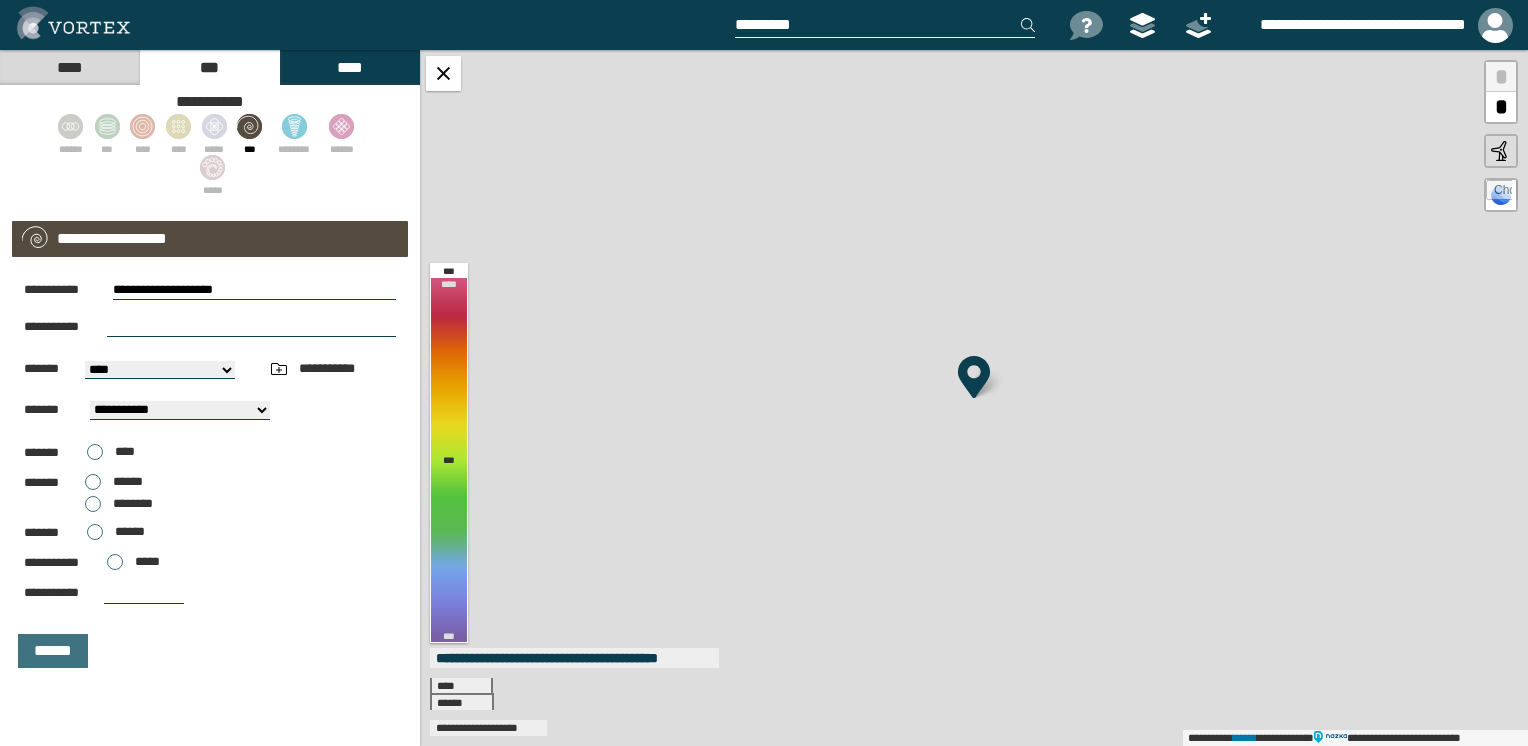 select on "**" 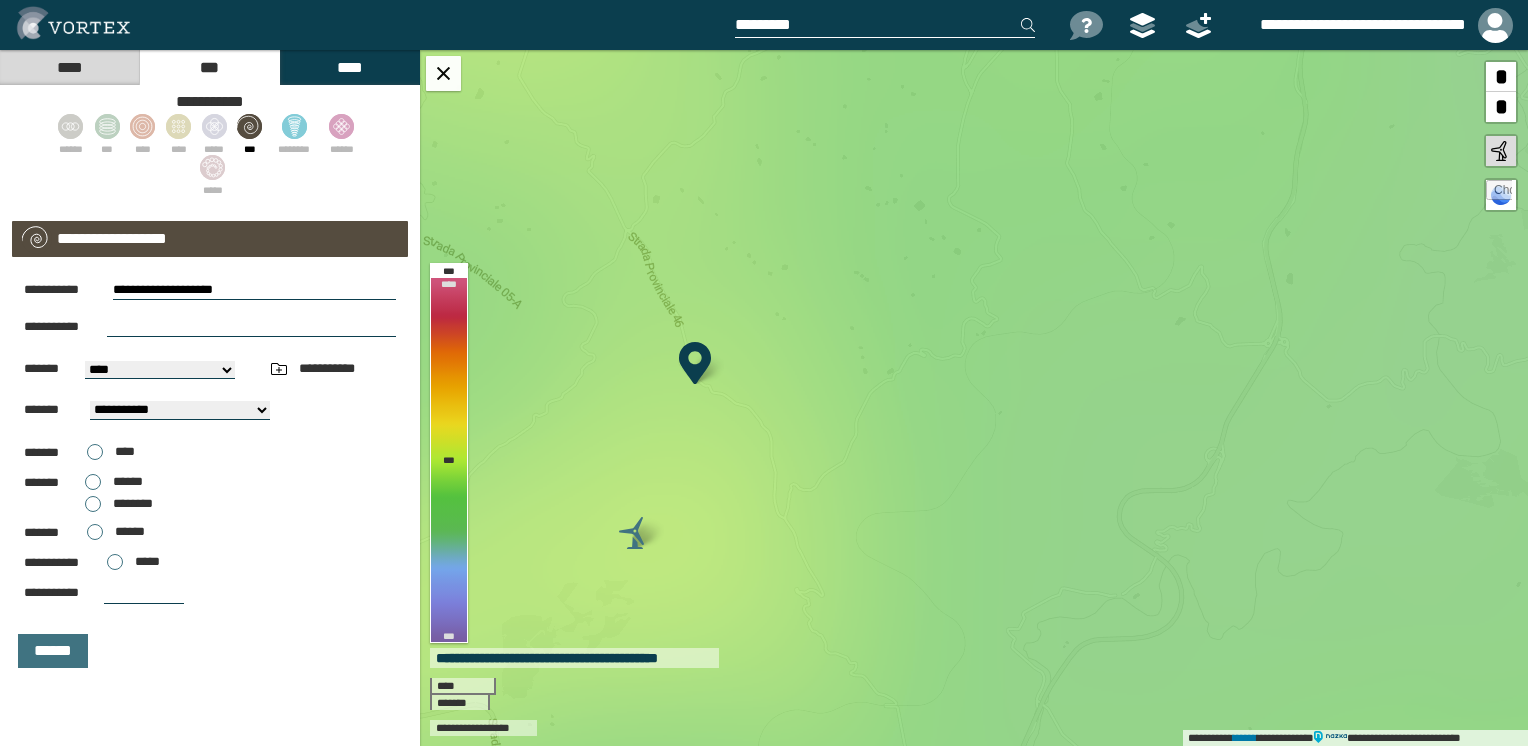 click at bounding box center (251, 327) 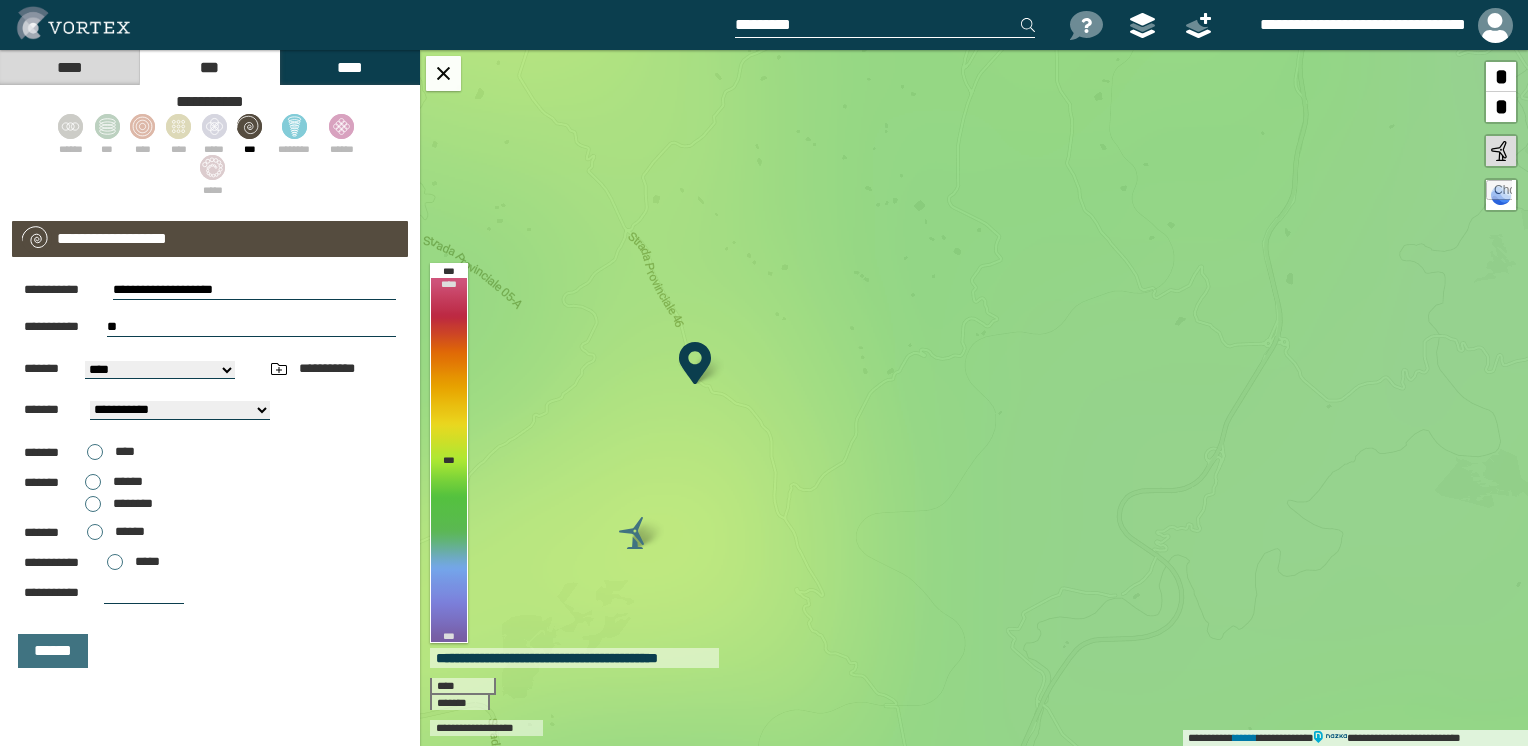 type on "*" 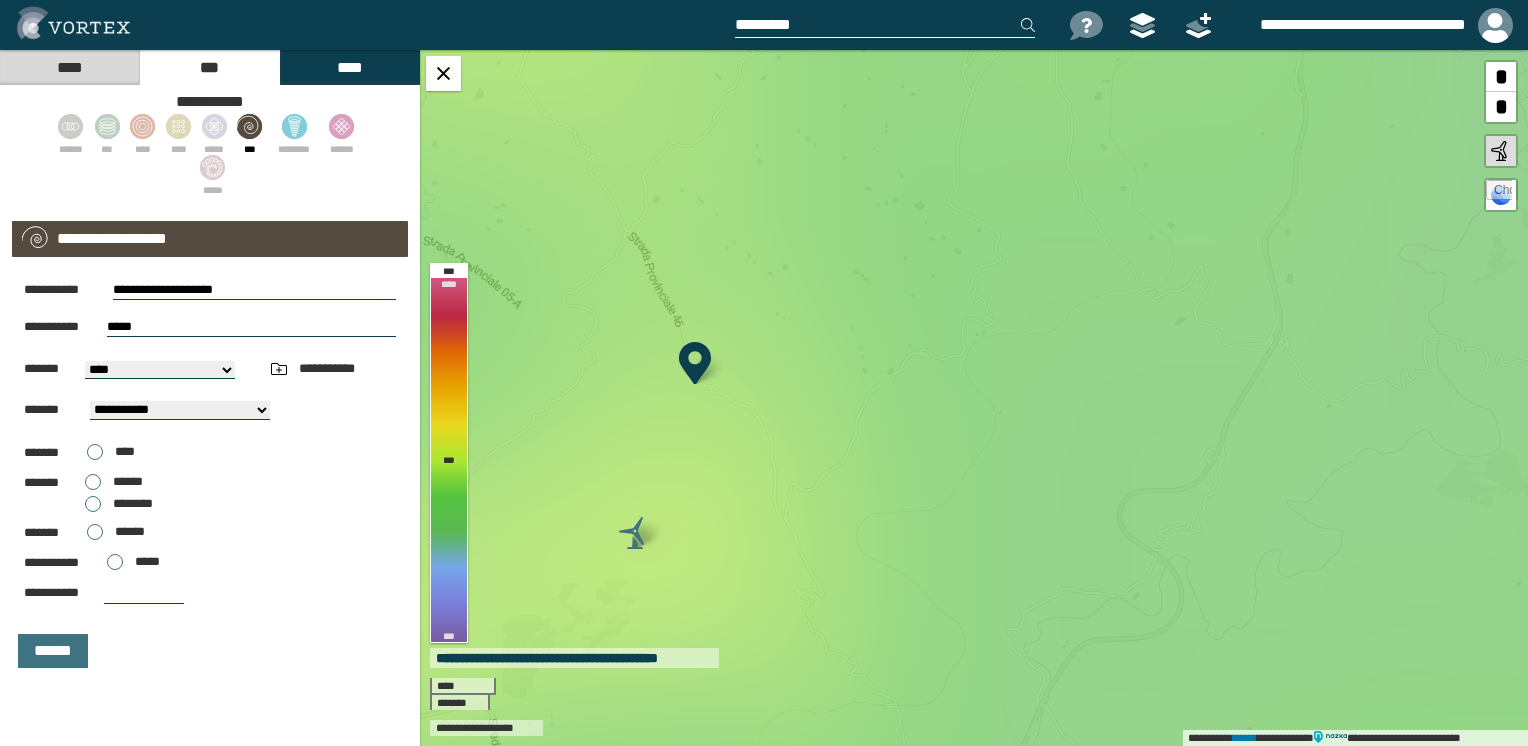 type on "*****" 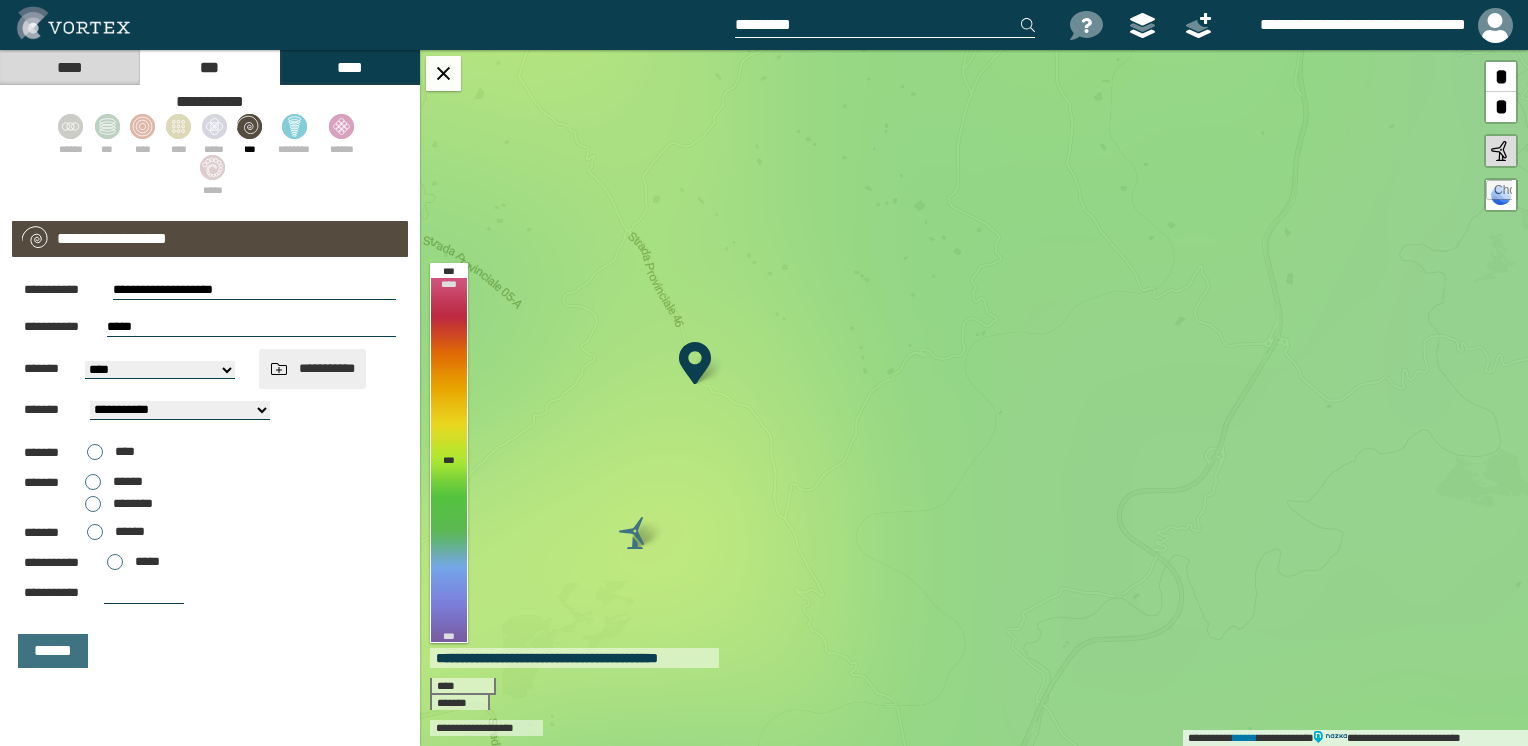 click at bounding box center [279, 369] 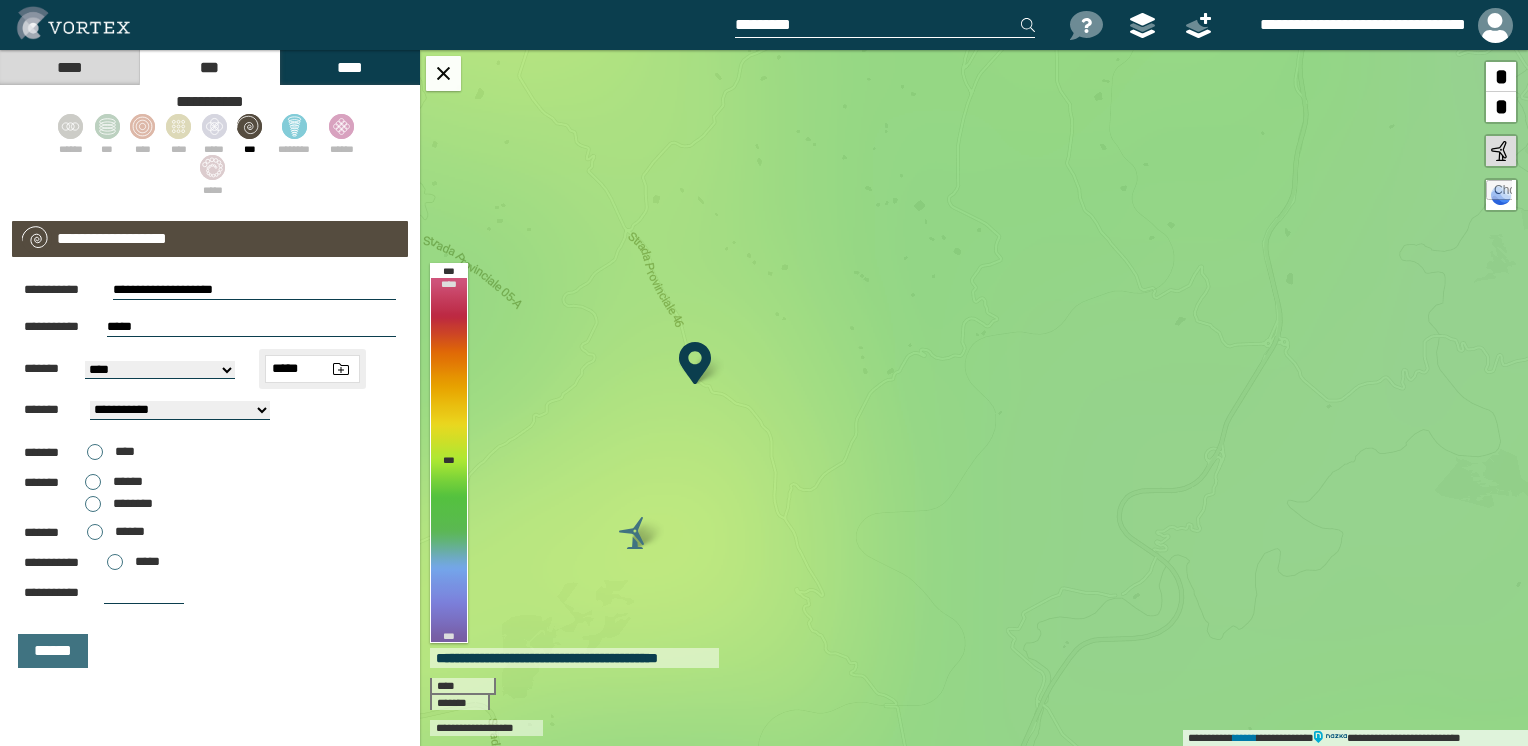 click on "*****" at bounding box center [312, 369] 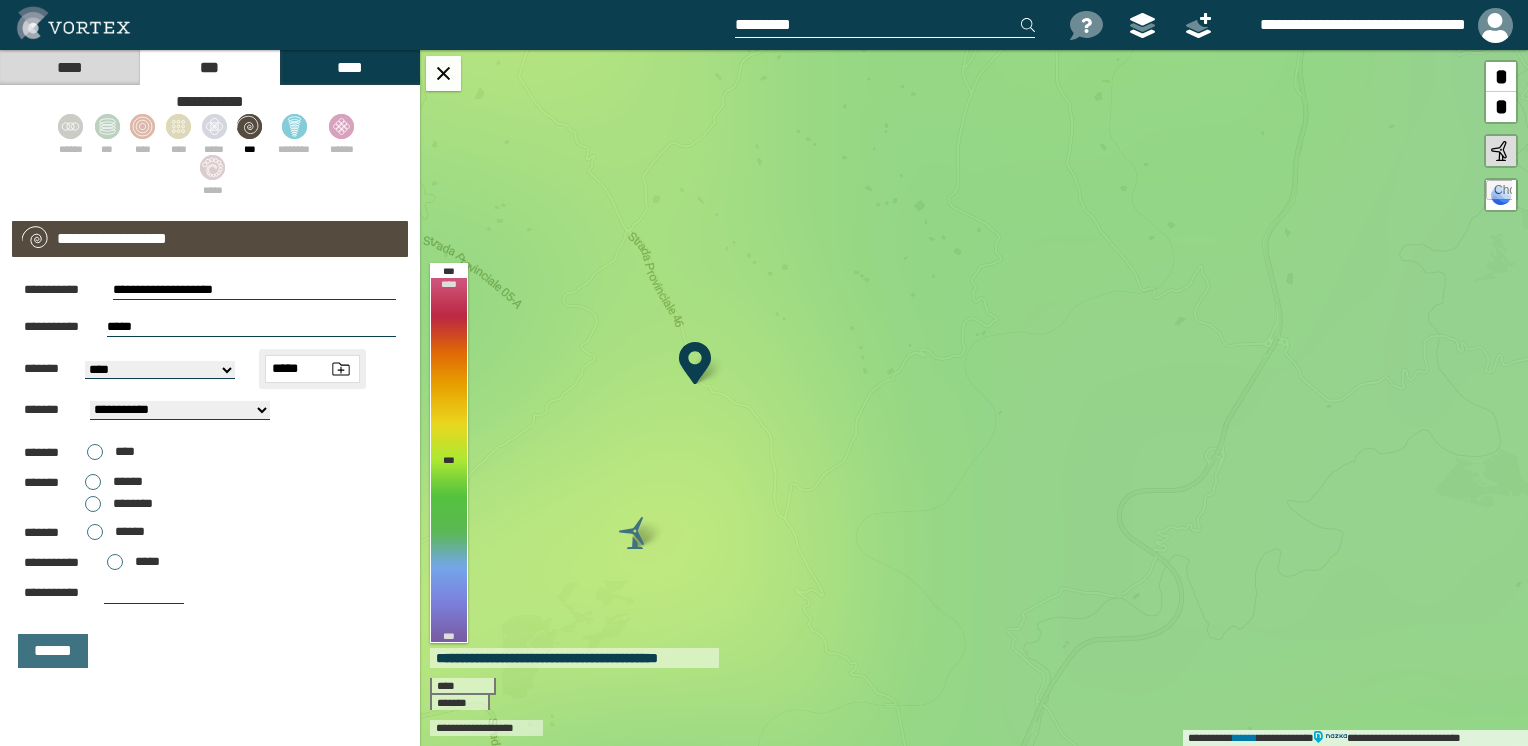 type on "*****" 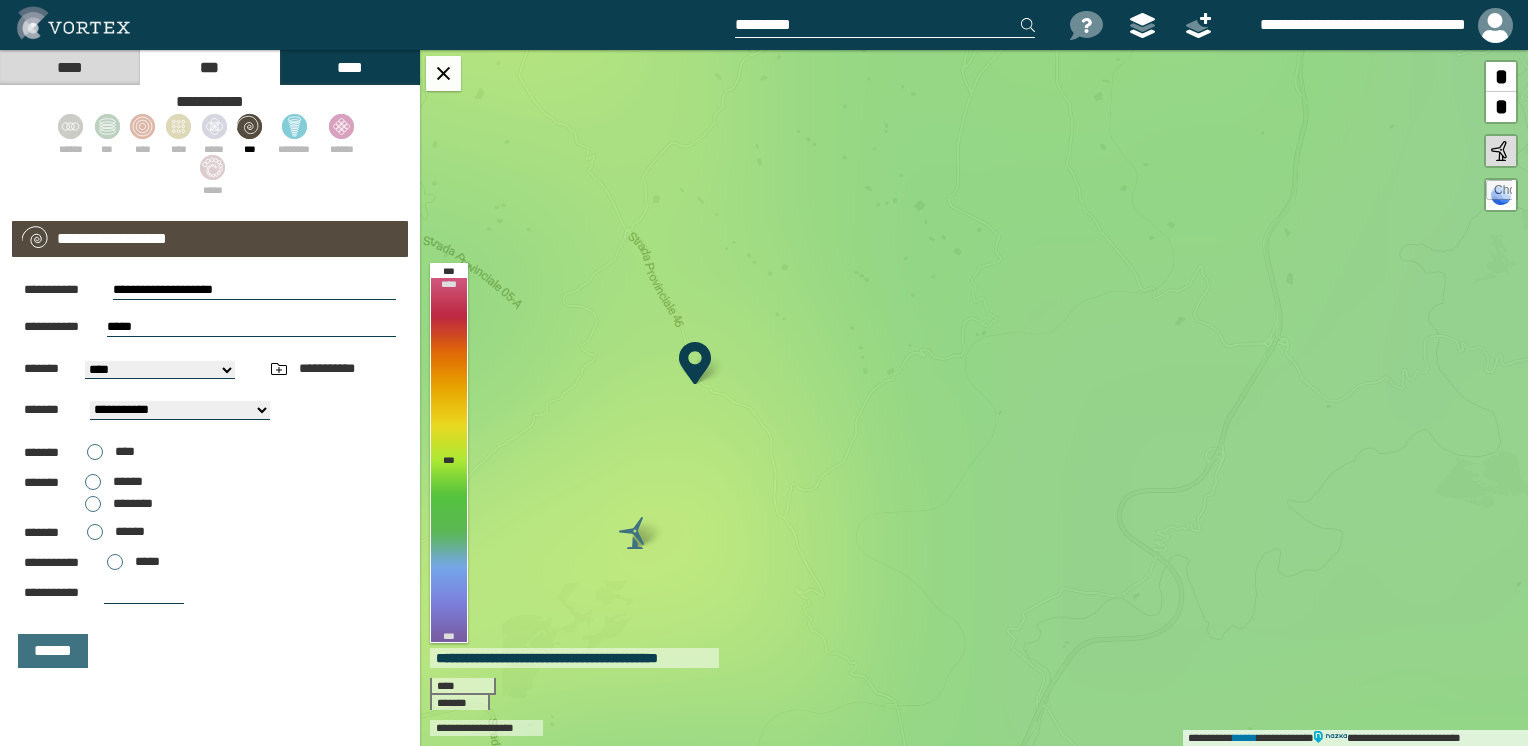 click at bounding box center [144, 593] 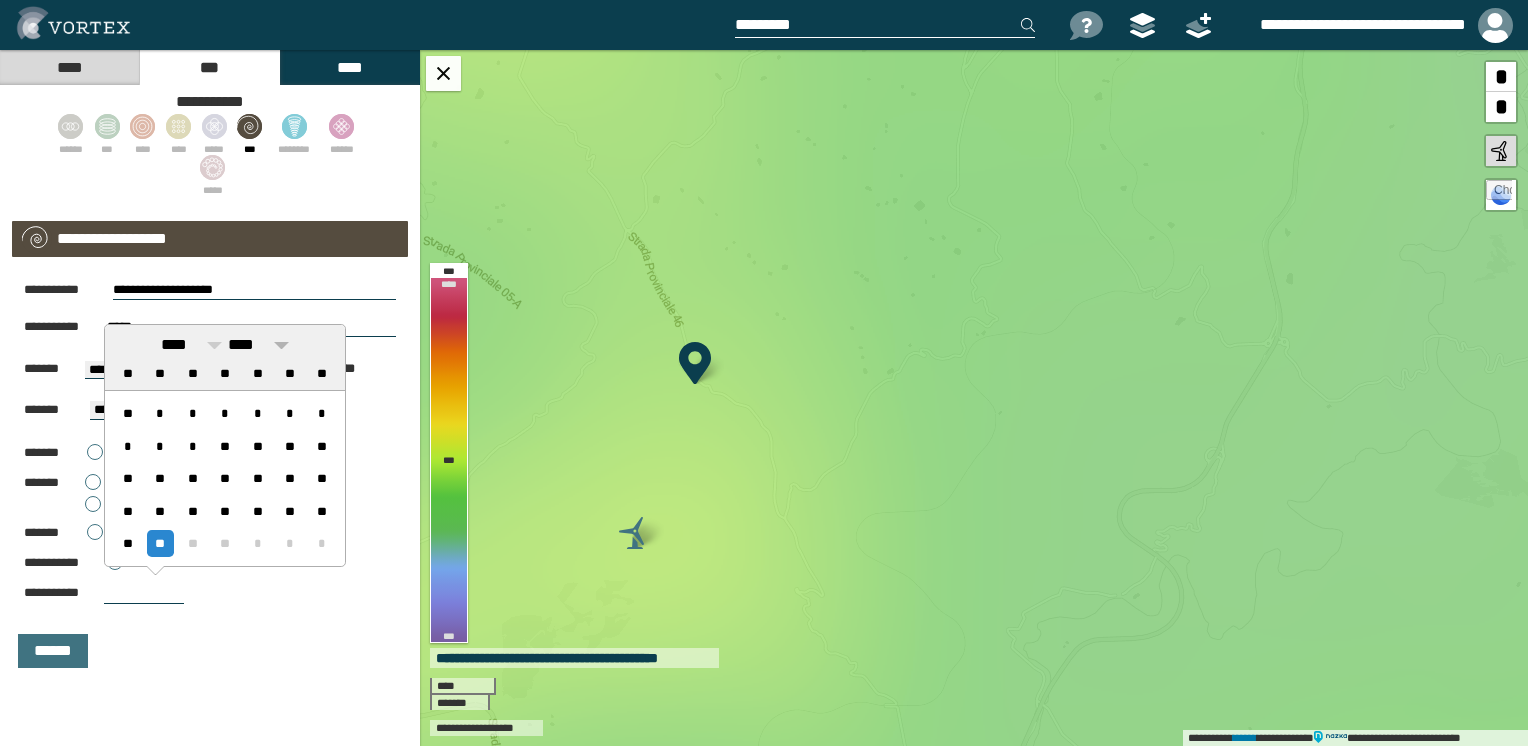 click at bounding box center [281, 345] 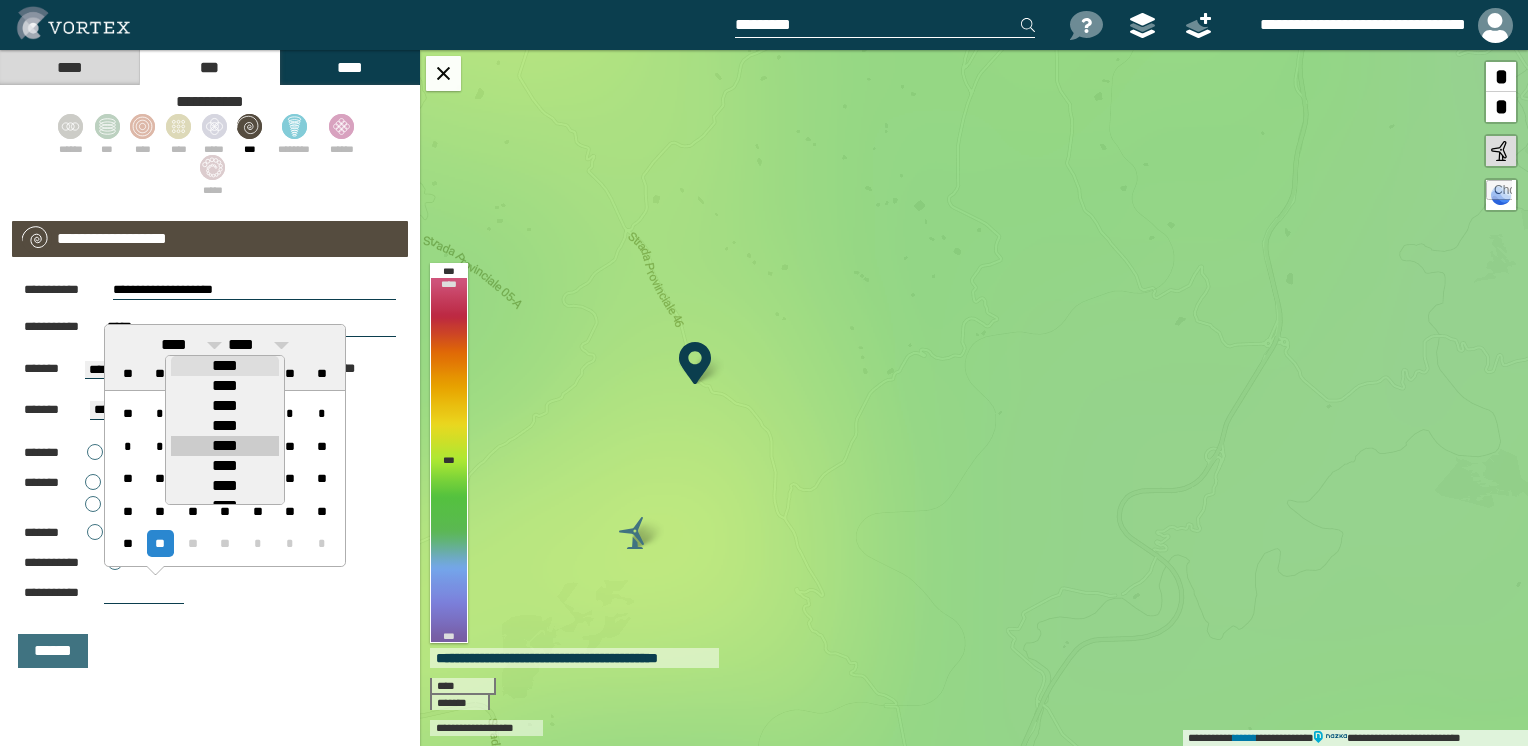 scroll, scrollTop: 89, scrollLeft: 0, axis: vertical 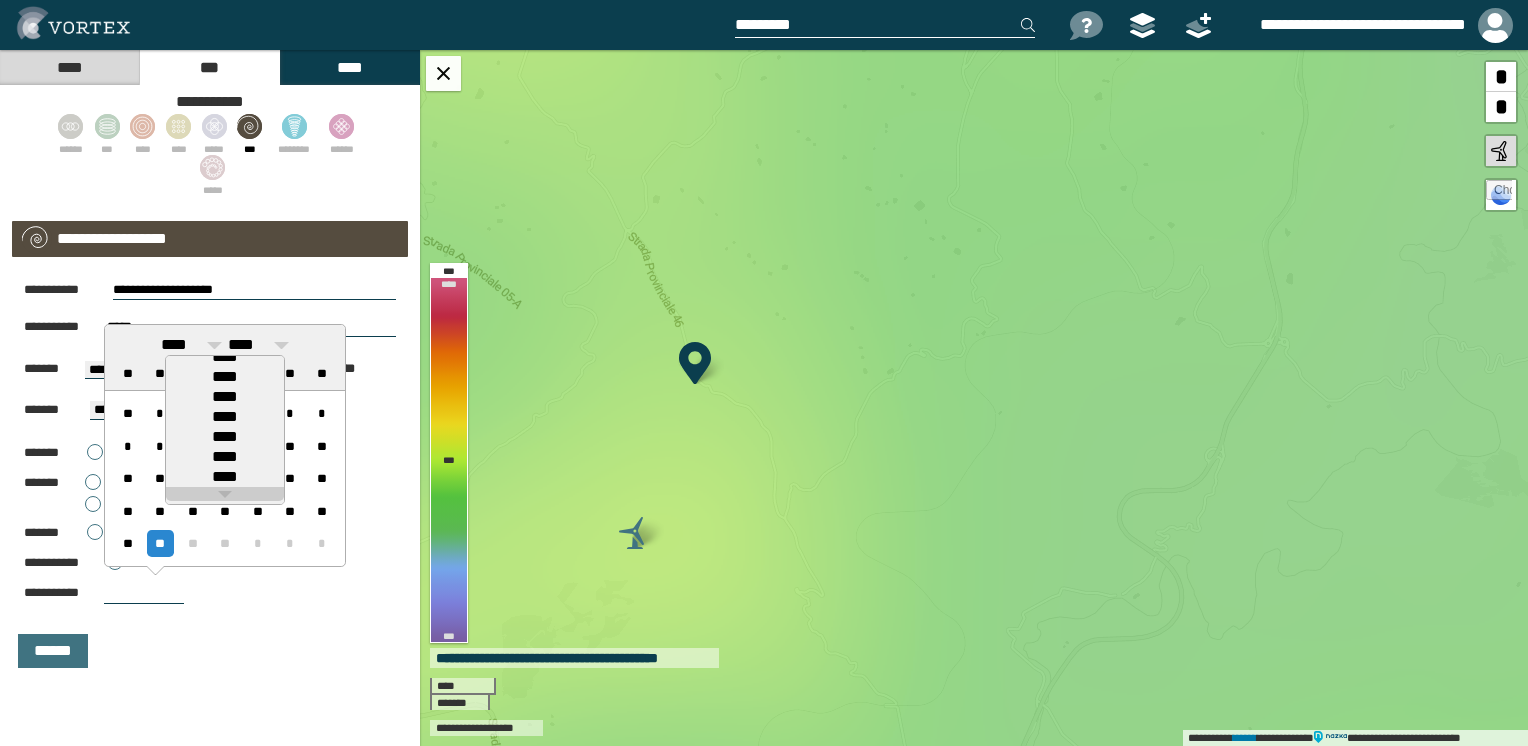 click at bounding box center (225, 494) 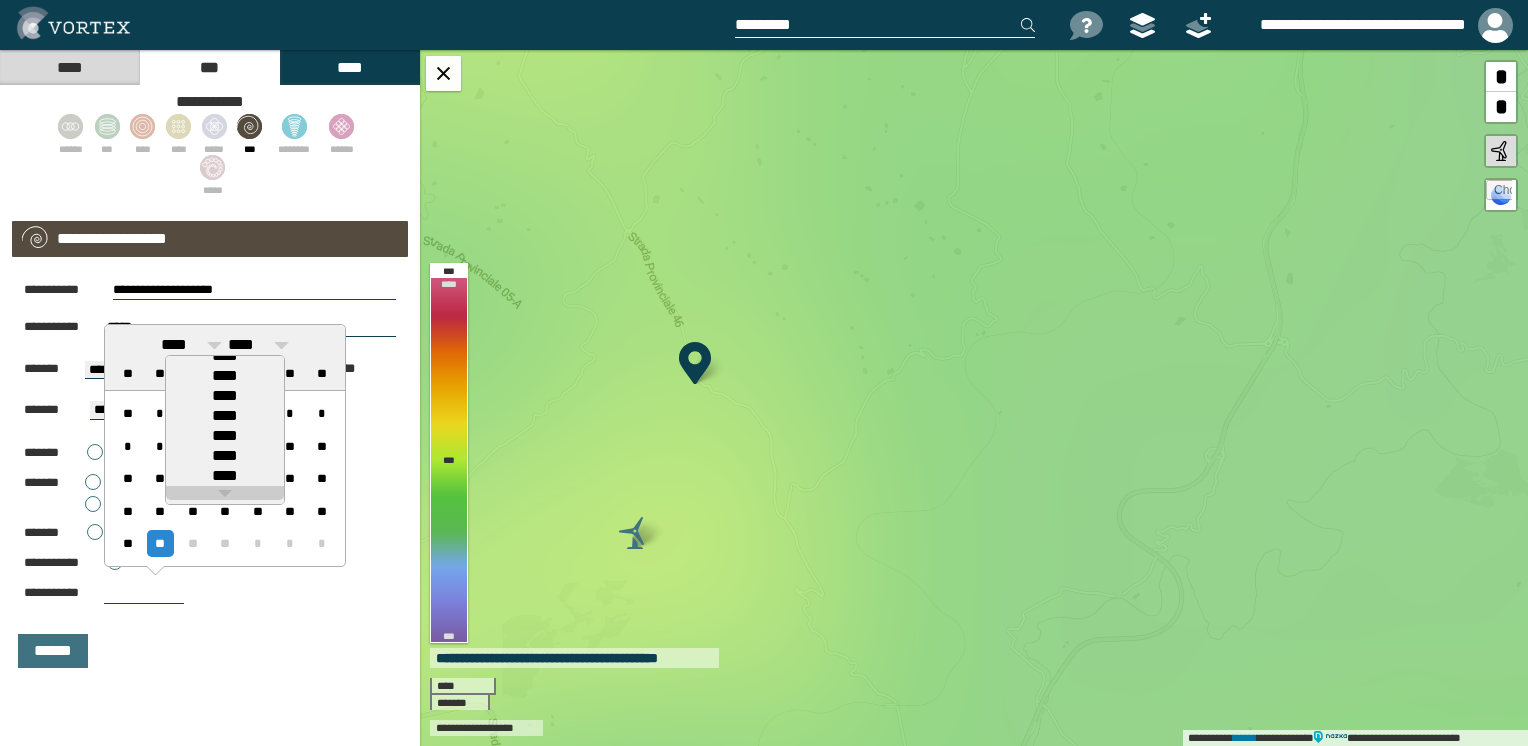 click at bounding box center [225, 493] 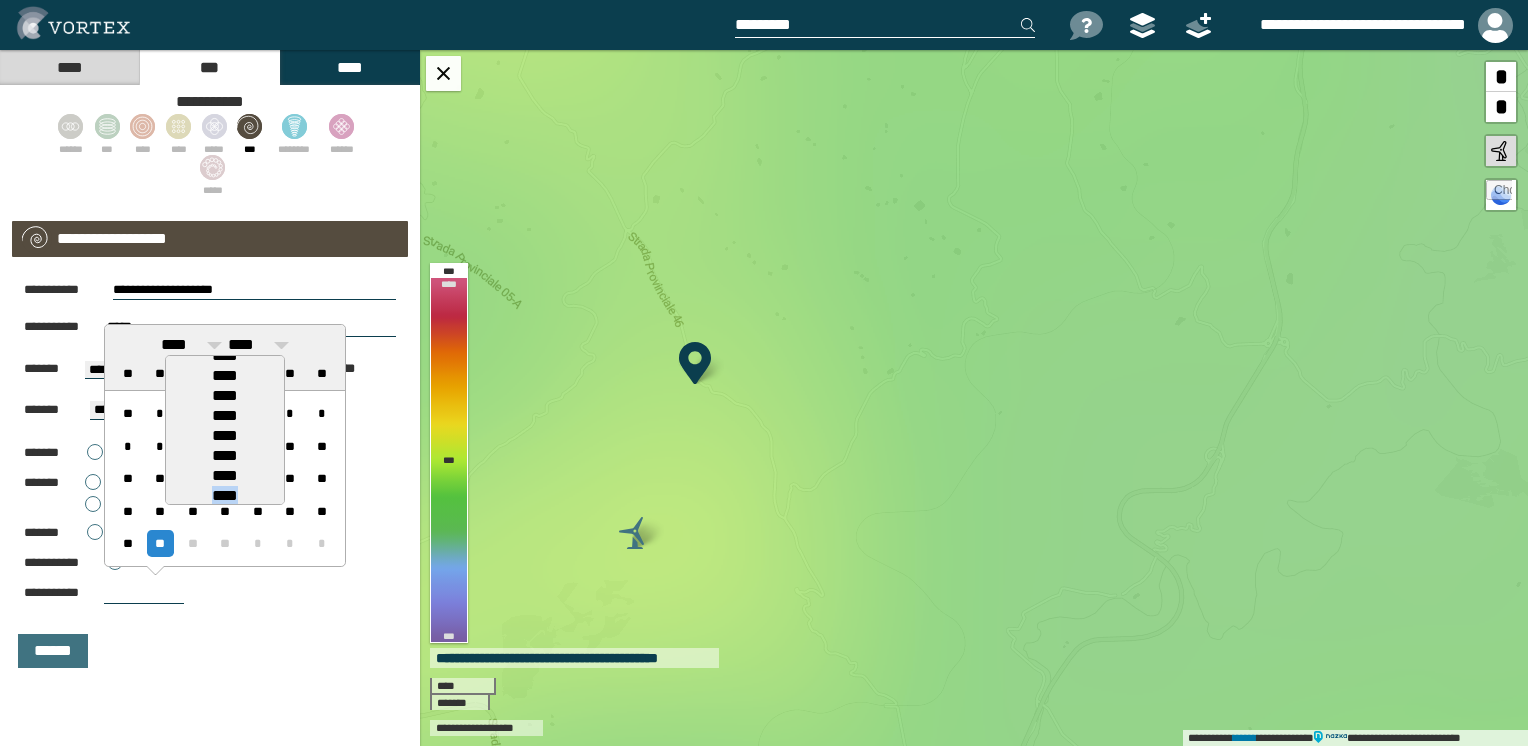 click on "****" at bounding box center (225, 496) 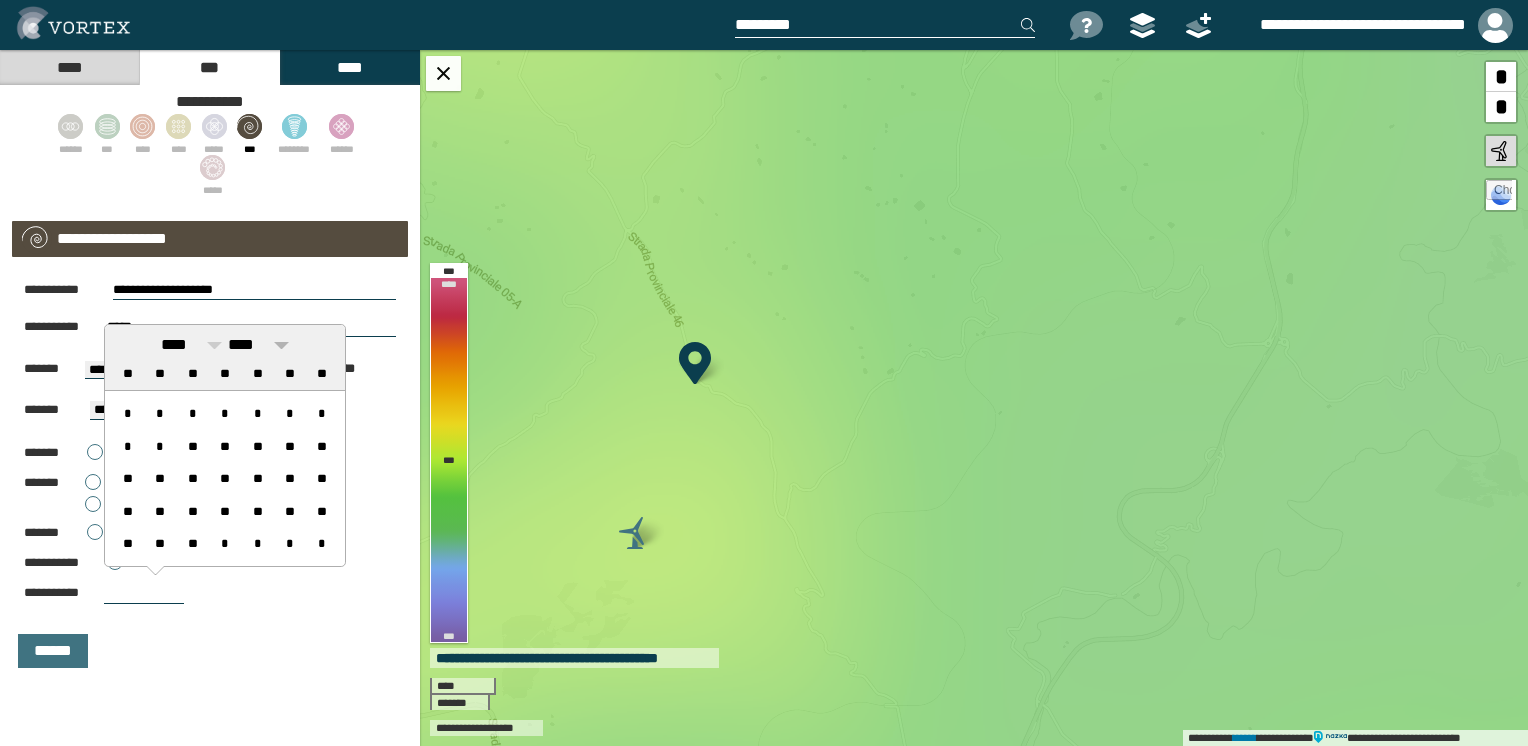click at bounding box center [281, 345] 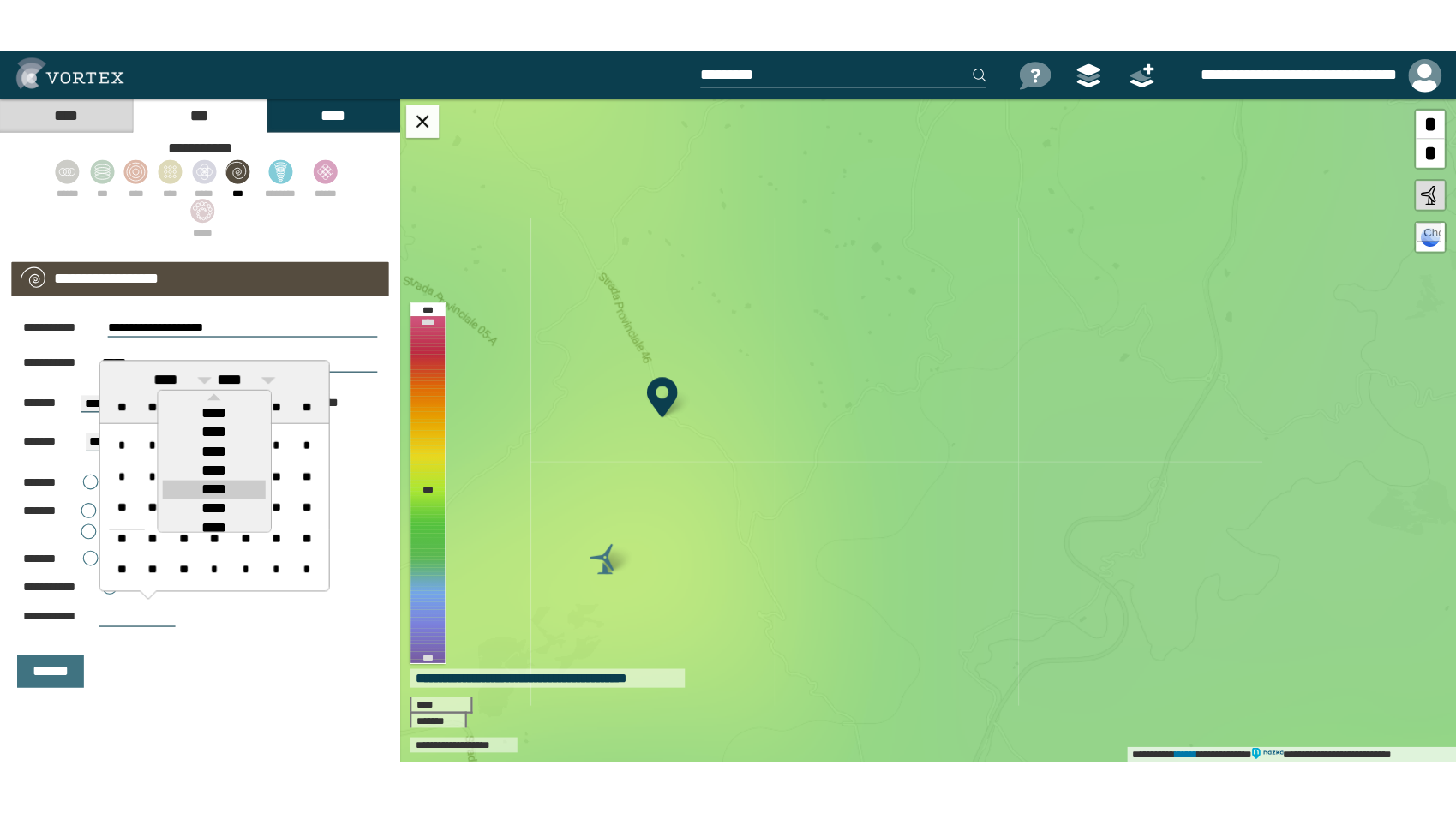 scroll, scrollTop: 107, scrollLeft: 0, axis: vertical 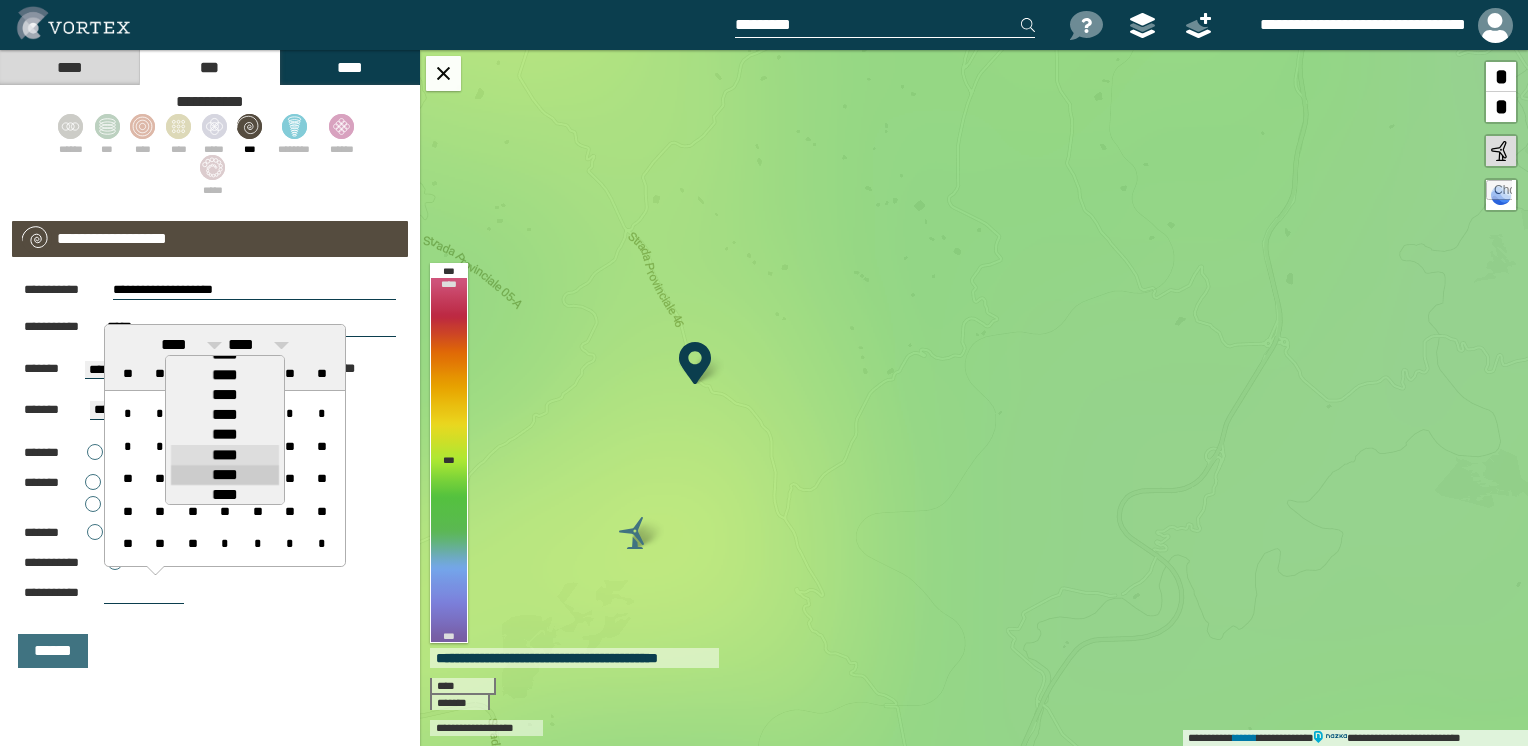 click on "****" at bounding box center [225, 475] 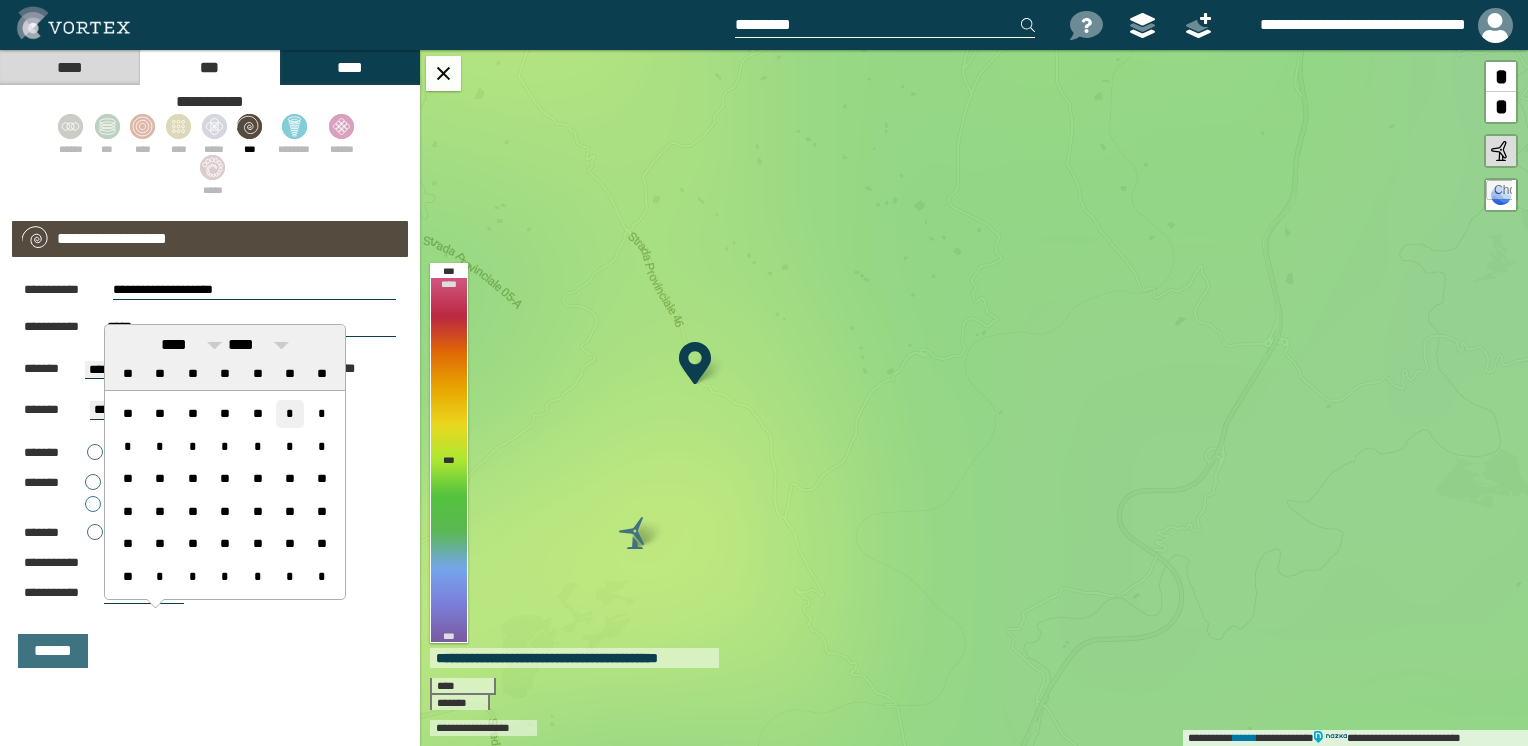 click on "*" at bounding box center [289, 413] 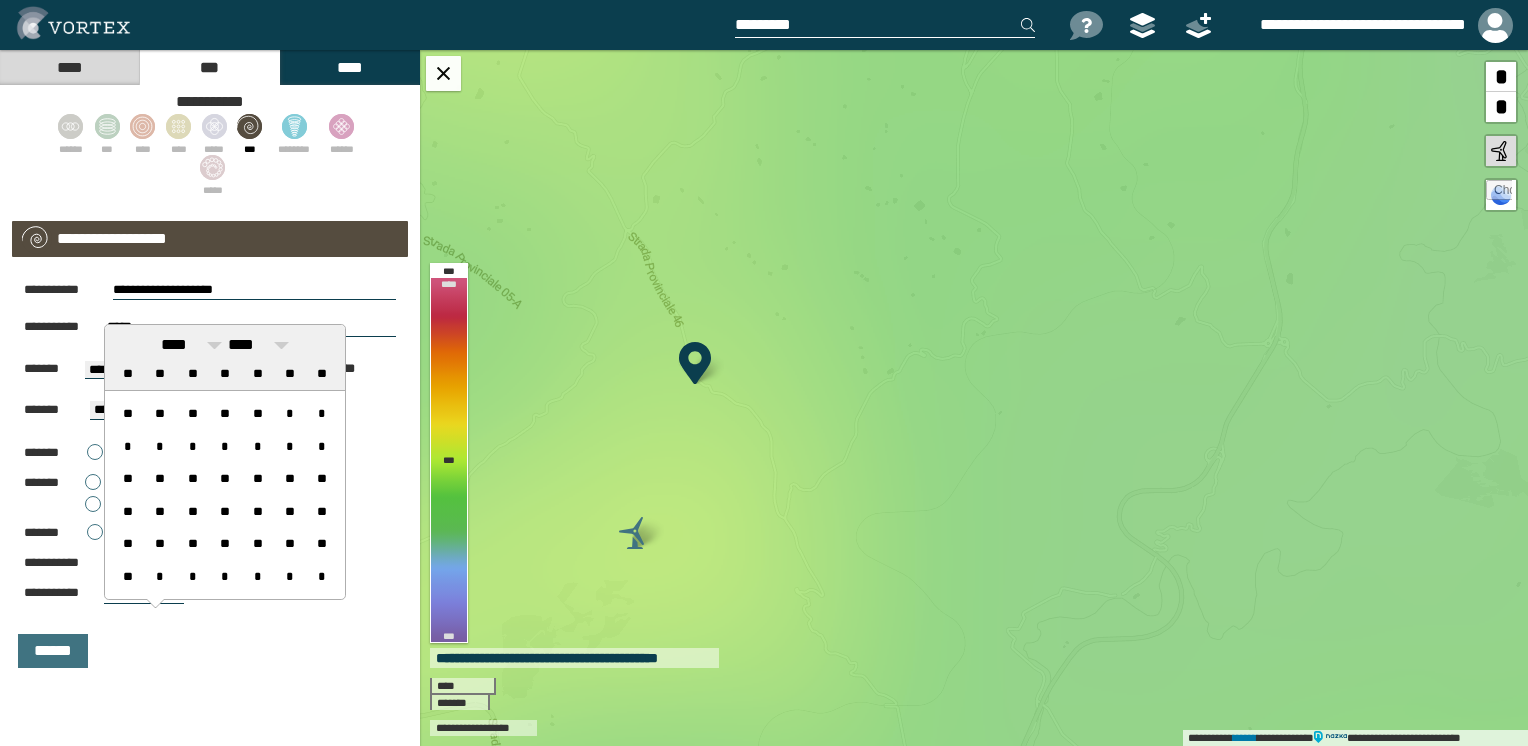 type on "**********" 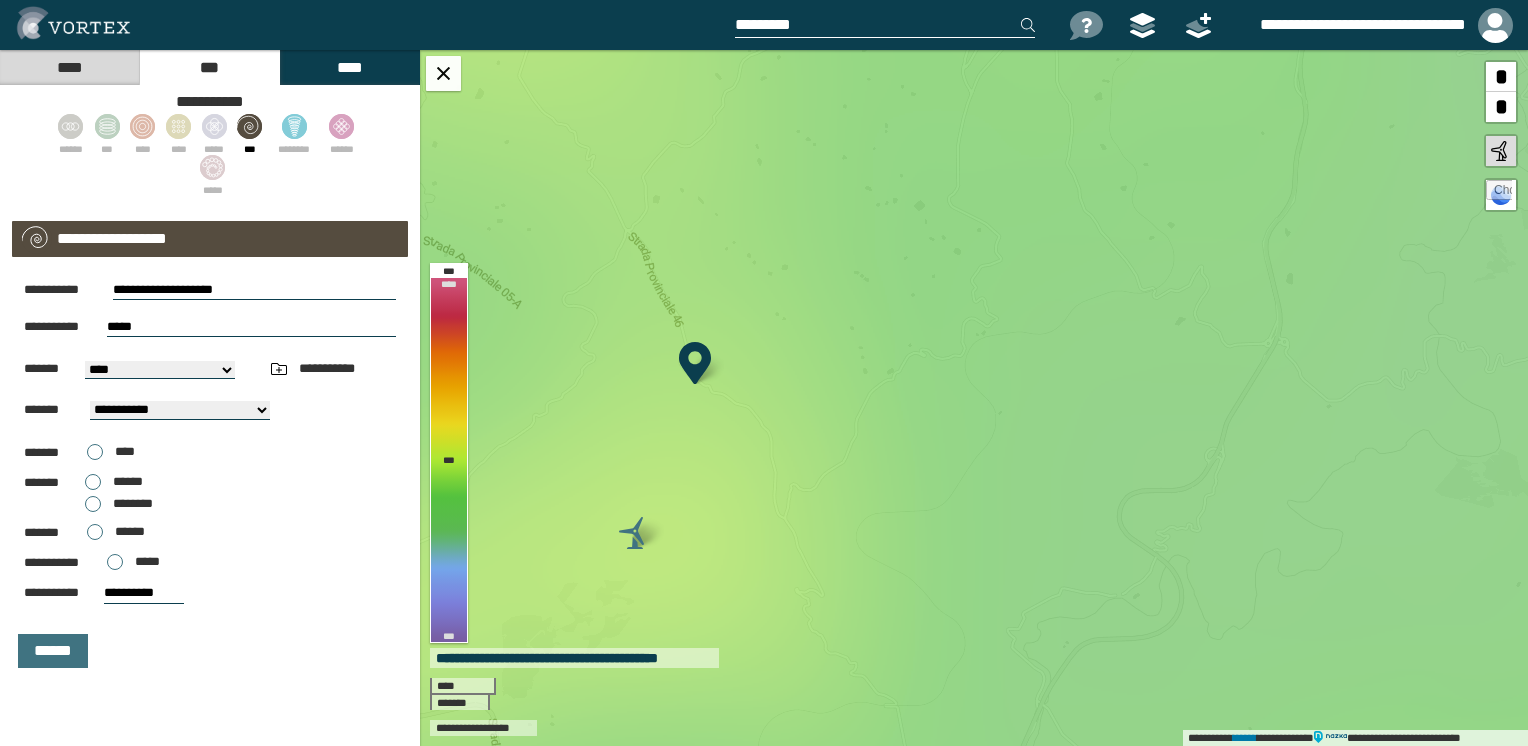 click on "******" at bounding box center [210, 651] 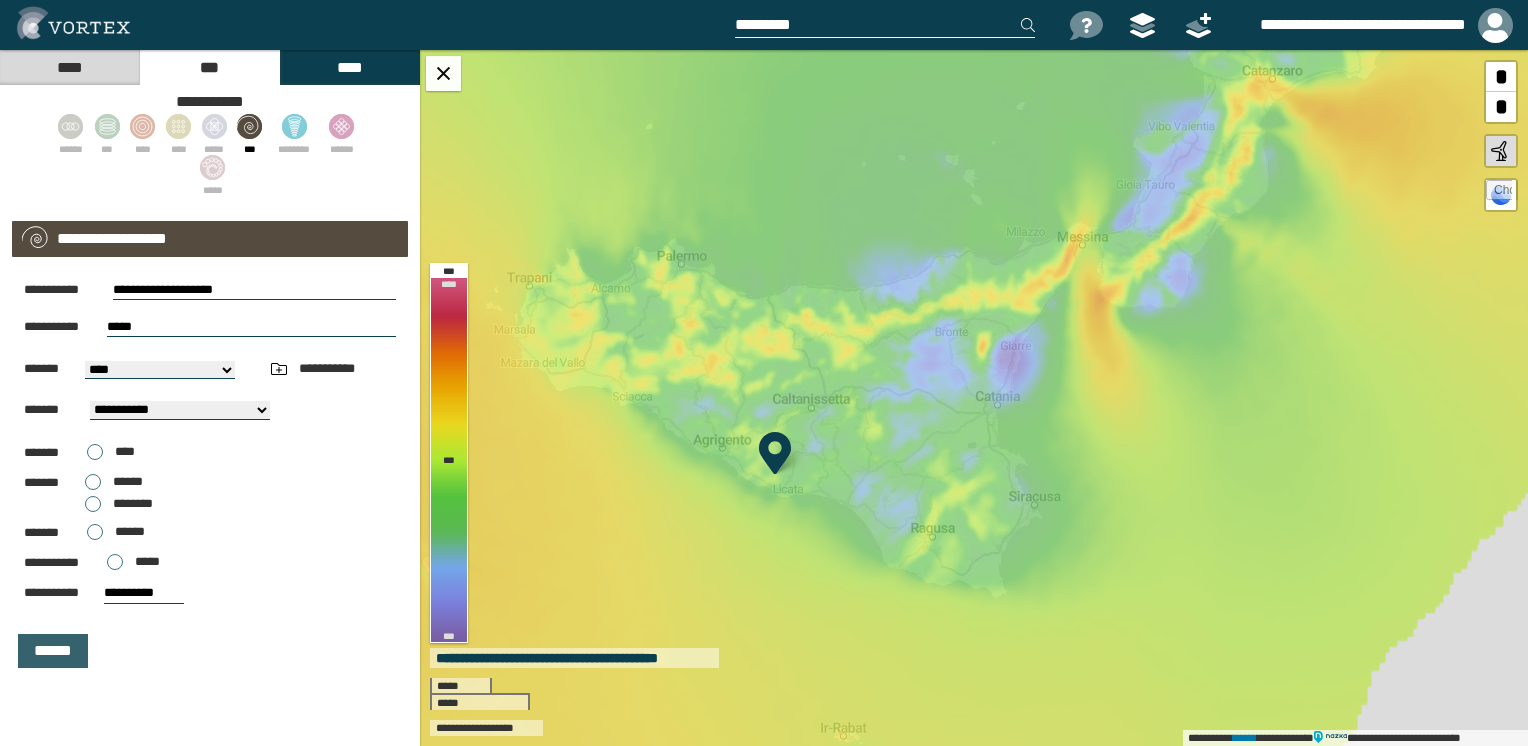 click on "******" at bounding box center (53, 651) 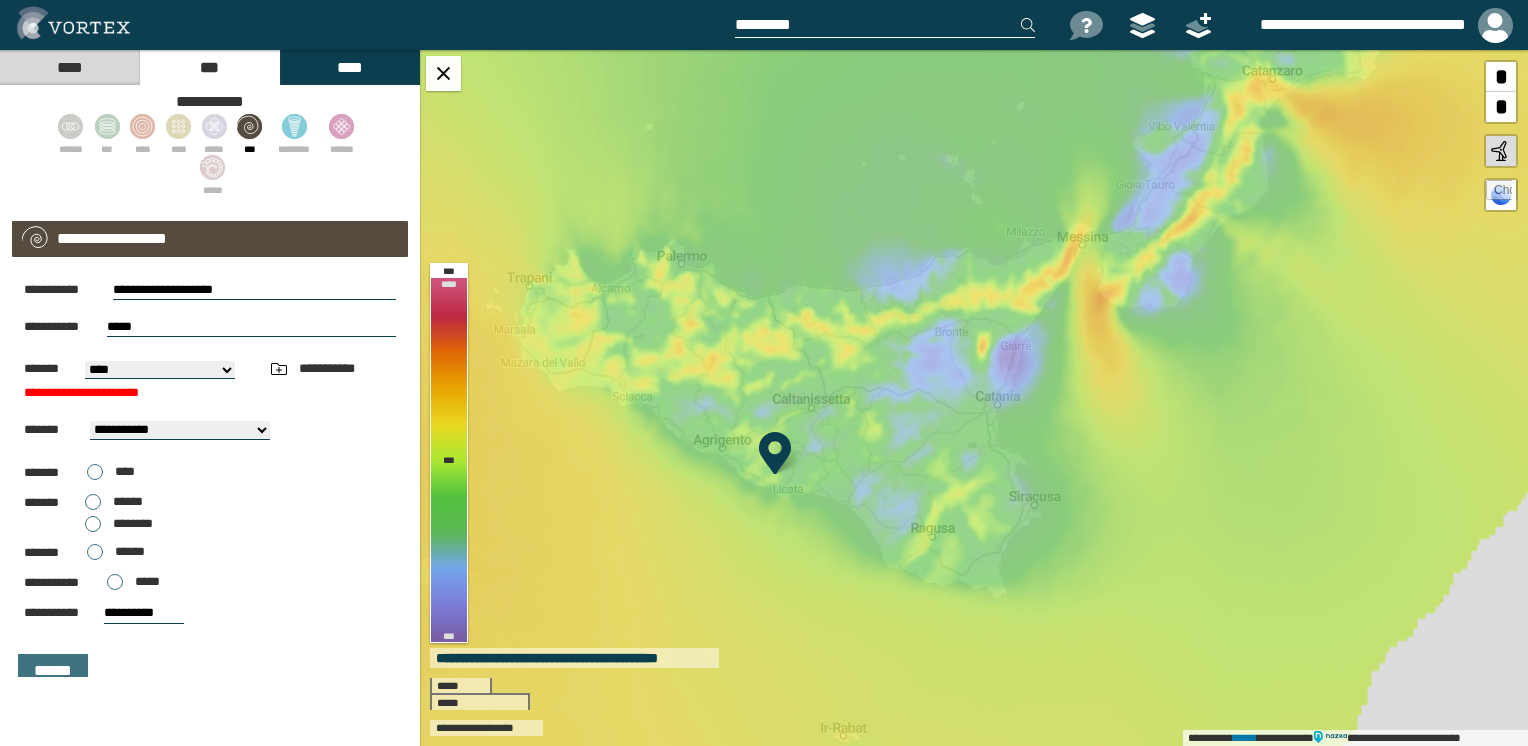 click on "[FIRST] [LAST] [STREET_NAME] [CITY] [STATE] [ZIP_CODE] [COUNTRY] [ADDRESS_LINE_2] [ADDRESS_LINE_3] [ADDRESS_LINE_4] [ADDRESS_LINE_5] [ADDRESS_LINE_6] [ADDRESS_LINE_7] [ADDRESS_LINE_8] [ADDRESS_LINE_9] [ADDRESS_LINE_10] [ADDRESS_LINE_11] [ADDRESS_LINE_12] [ADDRESS_LINE_13] [ADDRESS_LINE_14] [ADDRESS_LINE_15] [ADDRESS_LINE_16] [ADDRESS_LINE_17] [ADDRESS_LINE_18] [ADDRESS_LINE_19] [ADDRESS_LINE_20] [ADDRESS_LINE_21] [ADDRESS_LINE_22] [ADDRESS_LINE_23] [ADDRESS_LINE_24] [ADDRESS_LINE_25] [ADDRESS_LINE_26] [ADDRESS_LINE_27] [ADDRESS_LINE_28] [ADDRESS_LINE_29] [ADDRESS_LINE_30] [ADDRESS_LINE_31] [ADDRESS_LINE_32] [ADDRESS_LINE_33] [ADDRESS_LINE_34] [ADDRESS_LINE_35] [ADDRESS_LINE_36] [ADDRESS_LINE_37] [ADDRESS_LINE_38] [ADDRESS_LINE_39] [ADDRESS_LINE_40] [ADDRESS_LINE_41] [ADDRESS_LINE_42] [ADDRESS_LINE_43] [ADDRESS_LINE_44] [ADDRESS_LINE_45] [ADDRESS_LINE_46] [ADDRESS_LINE_47] [ADDRESS_LINE_48] [ADDRESS_LINE_49] [ADDRESS_LINE_50] [ADDRESS_LINE_51] [ADDRESS_LINE_52] [ADDRESS_LINE_53] [ADDRESS_LINE_54] [ADDRESS_LINE_55] [ADDRESS_LINE_56] [ADDRESS_LINE_57] [ADDRESS_LINE_58] [ADDRESS_LINE_59] [ADDRESS_LINE_60] [ADDRESS_LINE_61] [ADDRESS_LINE_62] [ADDRESS_LINE_63] [ADDRESS_LINE_64] [ADDRESS_LINE_65] [ADDRESS_LINE_66] [ADDRESS_LINE_67] [ADDRESS_LINE_68] [ADDRESS_LINE_69] [ADDRESS_LINE_70] [ADDRESS_LINE_71] [ADDRESS_LINE_72] [ADDRESS_LINE_73] [ADDRESS_LINE_74] [ADDRESS_LINE_75] [ADDRESS_LINE_76] [ADDRESS_LINE_77] [ADDRESS_LINE_78] [ADDRESS_LINE_79] [ADDRESS_LINE_80] [ADDRESS_LINE_81] [ADDRESS_LINE_82] [ADDRESS_LINE_83] [ADDRESS_LINE_84] [ADDRESS_LINE_85] [ADDRESS_LINE_86] [ADDRESS_LINE_87] [ADDRESS_LINE_88] [ADDRESS_LINE_89] [ADDRESS_LINE_90] [ADDRESS_LINE_91] [ADDRESS_LINE_92] [ADDRESS_LINE_93] [ADDRESS_LINE_94] [ADDRESS_LINE_95] [ADDRESS_LINE_96] [ADDRESS_LINE_97] [ADDRESS_LINE_98] [ADDRESS_LINE_99] [ADDRESS_LINE_100]" at bounding box center (160, 370) 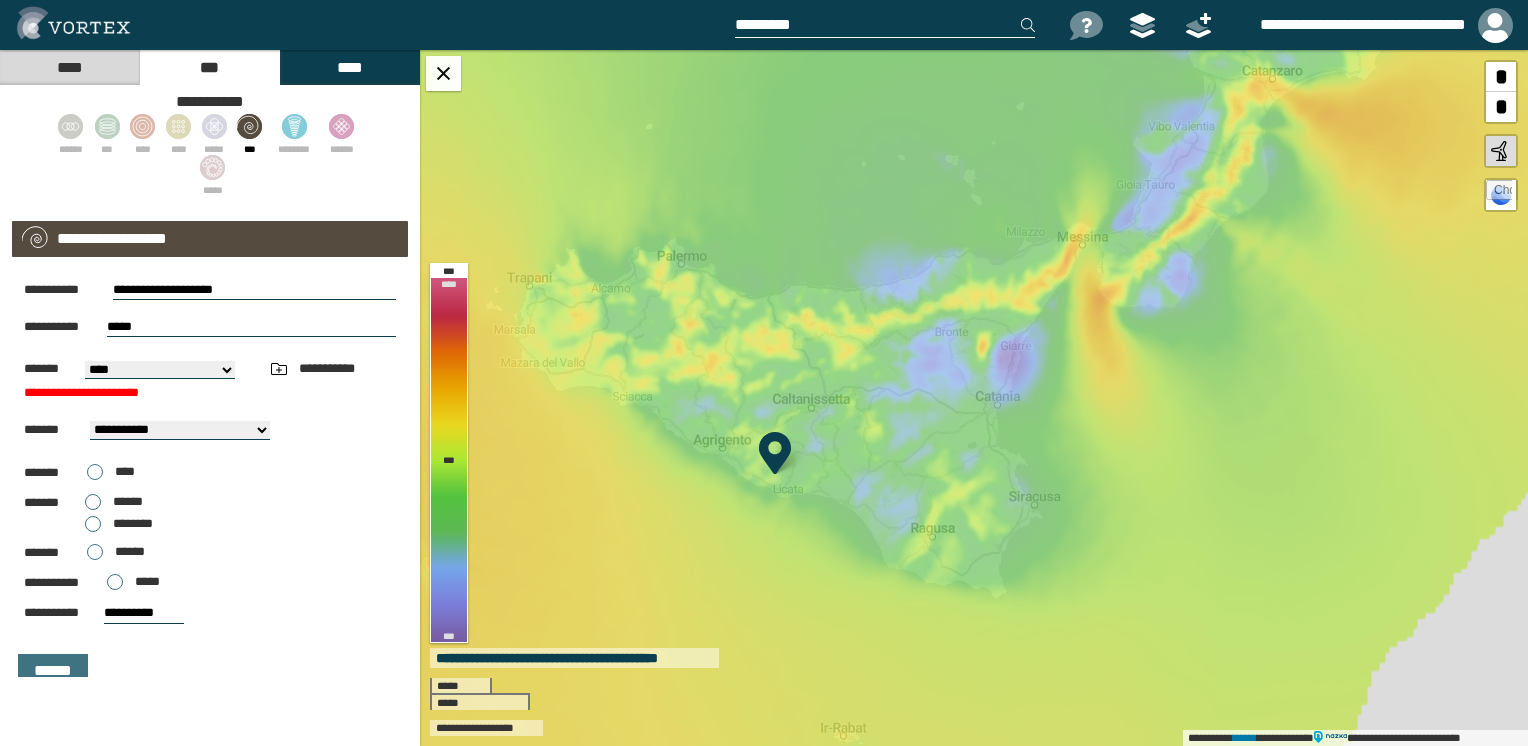 select on "*****" 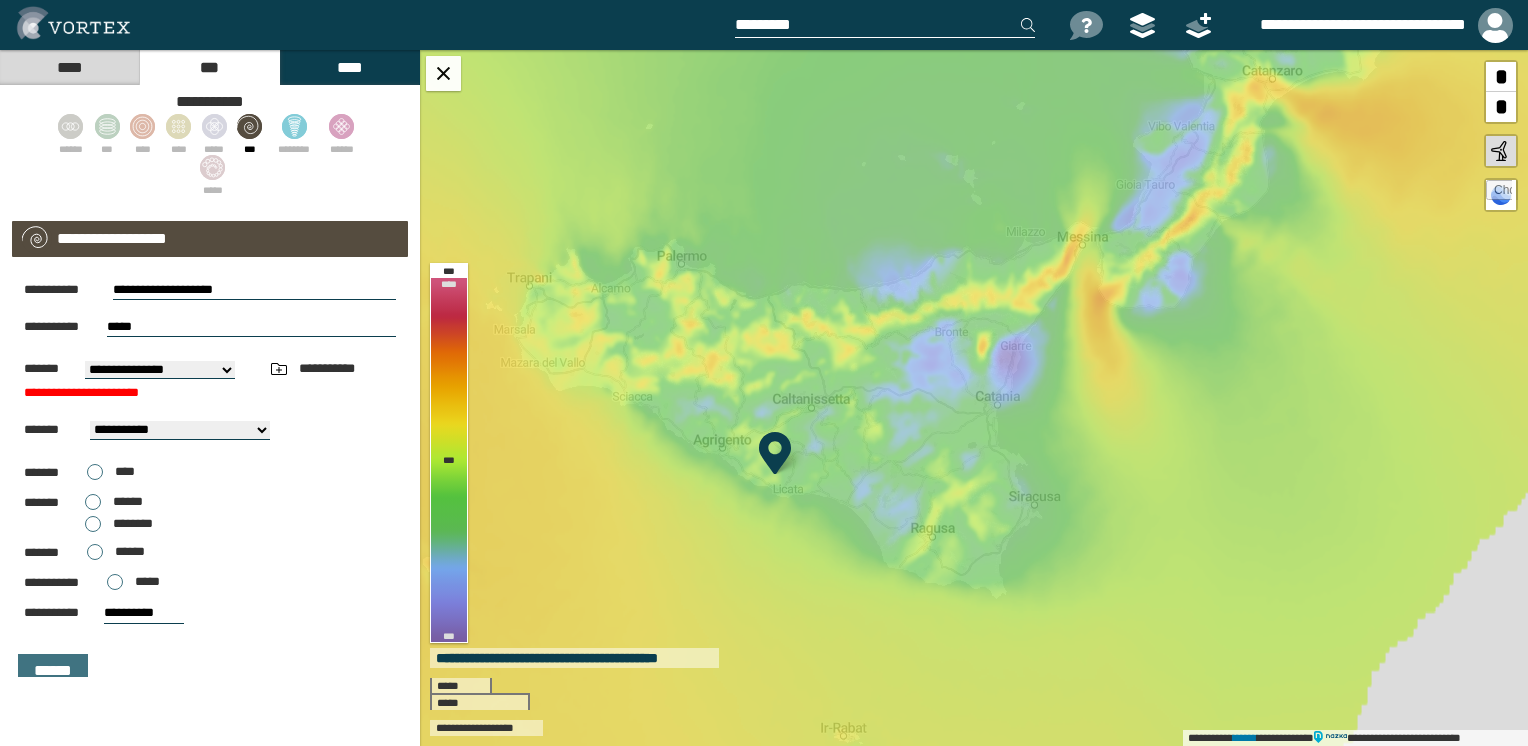 click on "[FIRST] [LAST] [STREET_NAME] [CITY] [STATE] [ZIP_CODE] [COUNTRY] [ADDRESS_LINE_2] [ADDRESS_LINE_3] [ADDRESS_LINE_4] [ADDRESS_LINE_5] [ADDRESS_LINE_6] [ADDRESS_LINE_7] [ADDRESS_LINE_8] [ADDRESS_LINE_9] [ADDRESS_LINE_10] [ADDRESS_LINE_11] [ADDRESS_LINE_12] [ADDRESS_LINE_13] [ADDRESS_LINE_14] [ADDRESS_LINE_15] [ADDRESS_LINE_16] [ADDRESS_LINE_17] [ADDRESS_LINE_18] [ADDRESS_LINE_19] [ADDRESS_LINE_20] [ADDRESS_LINE_21] [ADDRESS_LINE_22] [ADDRESS_LINE_23] [ADDRESS_LINE_24] [ADDRESS_LINE_25] [ADDRESS_LINE_26] [ADDRESS_LINE_27] [ADDRESS_LINE_28] [ADDRESS_LINE_29] [ADDRESS_LINE_30] [ADDRESS_LINE_31] [ADDRESS_LINE_32] [ADDRESS_LINE_33] [ADDRESS_LINE_34] [ADDRESS_LINE_35] [ADDRESS_LINE_36] [ADDRESS_LINE_37] [ADDRESS_LINE_38] [ADDRESS_LINE_39] [ADDRESS_LINE_40] [ADDRESS_LINE_41] [ADDRESS_LINE_42] [ADDRESS_LINE_43] [ADDRESS_LINE_44] [ADDRESS_LINE_45] [ADDRESS_LINE_46] [ADDRESS_LINE_47] [ADDRESS_LINE_48] [ADDRESS_LINE_49] [ADDRESS_LINE_50] [ADDRESS_LINE_51] [ADDRESS_LINE_52] [ADDRESS_LINE_53] [ADDRESS_LINE_54] [ADDRESS_LINE_55] [ADDRESS_LINE_56] [ADDRESS_LINE_57] [ADDRESS_LINE_58] [ADDRESS_LINE_59] [ADDRESS_LINE_60] [ADDRESS_LINE_61] [ADDRESS_LINE_62] [ADDRESS_LINE_63] [ADDRESS_LINE_64] [ADDRESS_LINE_65] [ADDRESS_LINE_66] [ADDRESS_LINE_67] [ADDRESS_LINE_68] [ADDRESS_LINE_69] [ADDRESS_LINE_70] [ADDRESS_LINE_71] [ADDRESS_LINE_72] [ADDRESS_LINE_73] [ADDRESS_LINE_74] [ADDRESS_LINE_75] [ADDRESS_LINE_76] [ADDRESS_LINE_77] [ADDRESS_LINE_78] [ADDRESS_LINE_79] [ADDRESS_LINE_80] [ADDRESS_LINE_81] [ADDRESS_LINE_82] [ADDRESS_LINE_83] [ADDRESS_LINE_84] [ADDRESS_LINE_85] [ADDRESS_LINE_86] [ADDRESS_LINE_87] [ADDRESS_LINE_88] [ADDRESS_LINE_89] [ADDRESS_LINE_90] [ADDRESS_LINE_91] [ADDRESS_LINE_92] [ADDRESS_LINE_93] [ADDRESS_LINE_94] [ADDRESS_LINE_95] [ADDRESS_LINE_96] [ADDRESS_LINE_97] [ADDRESS_LINE_98] [ADDRESS_LINE_99] [ADDRESS_LINE_100]" at bounding box center (160, 370) 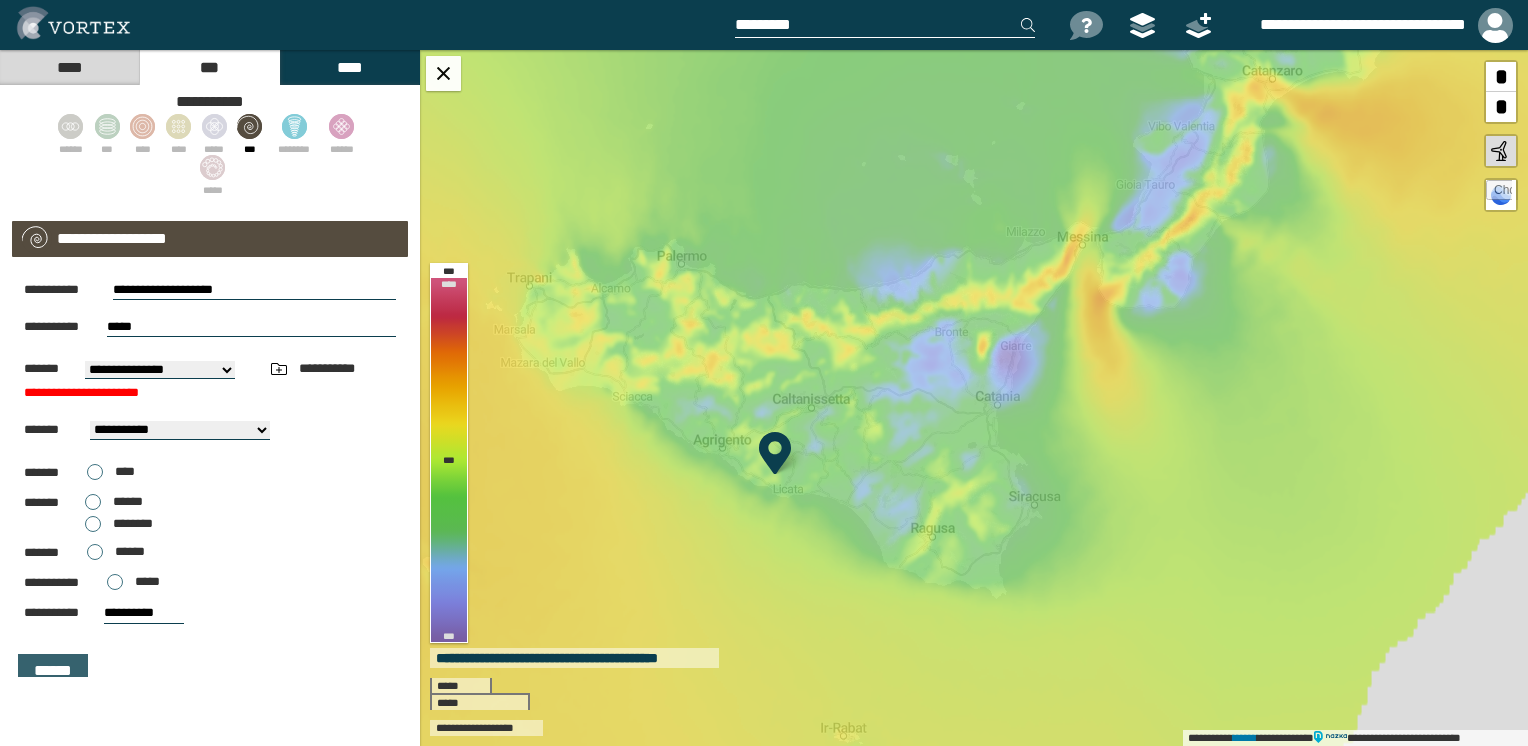 click on "******" at bounding box center (53, 671) 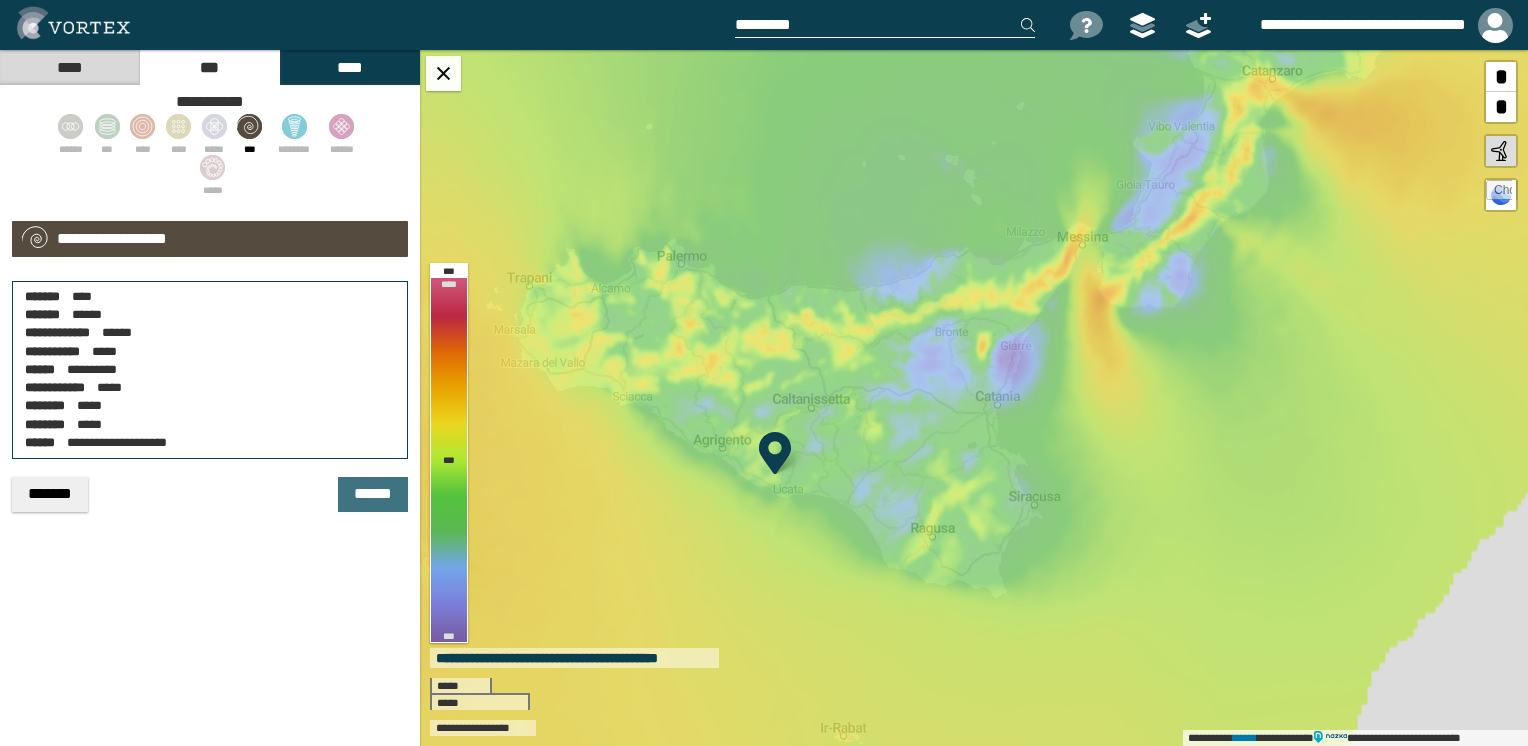 click on "[FIRST] [LAST] [STREET_NAME] [CITY] [STATE] [ZIP_CODE] [COUNTRY] [ADDRESS_LINE_2] [ADDRESS_LINE_3] [ADDRESS_LINE_4] [ADDRESS_LINE_5] [ADDRESS_LINE_6] [ADDRESS_LINE_7] [ADDRESS_LINE_8] [ADDRESS_LINE_9] [ADDRESS_LINE_10] [ADDRESS_LINE_11] [ADDRESS_LINE_12] [ADDRESS_LINE_13] [ADDRESS_LINE_14] [ADDRESS_LINE_15] [ADDRESS_LINE_16] [ADDRESS_LINE_17] [ADDRESS_LINE_18] [ADDRESS_LINE_19] [ADDRESS_LINE_20] [ADDRESS_LINE_21] [ADDRESS_LINE_22] [ADDRESS_LINE_23] [ADDRESS_LINE_24] [ADDRESS_LINE_25] [ADDRESS_LINE_26] [ADDRESS_LINE_27] [ADDRESS_LINE_28] [ADDRESS_LINE_29] [ADDRESS_LINE_30] [ADDRESS_LINE_31] [ADDRESS_LINE_32] [ADDRESS_LINE_33] [ADDRESS_LINE_34] [ADDRESS_LINE_35] [ADDRESS_LINE_36] [ADDRESS_LINE_37] [ADDRESS_LINE_38] [ADDRESS_LINE_39] [ADDRESS_LINE_40] [ADDRESS_LINE_41] [ADDRESS_LINE_42] [ADDRESS_LINE_43] [ADDRESS_LINE_44] [ADDRESS_LINE_45] [ADDRESS_LINE_46] [ADDRESS_LINE_47] [ADDRESS_LINE_48] [ADDRESS_LINE_49] [ADDRESS_LINE_50] [ADDRESS_LINE_51] [ADDRESS_LINE_52] [ADDRESS_LINE_53] [ADDRESS_LINE_54] [ADDRESS_LINE_55] [ADDRESS_LINE_56] [ADDRESS_LINE_57] [ADDRESS_LINE_58] [ADDRESS_LINE_59] [ADDRESS_LINE_60] [ADDRESS_LINE_61] [ADDRESS_LINE_62] [ADDRESS_LINE_63] [ADDRESS_LINE_64] [ADDRESS_LINE_65] [ADDRESS_LINE_66] [ADDRESS_LINE_67] [ADDRESS_LINE_68] [ADDRESS_LINE_69] [ADDRESS_LINE_70] [ADDRESS_LINE_71] [ADDRESS_LINE_72] [ADDRESS_LINE_73] [ADDRESS_LINE_74] [ADDRESS_LINE_75] [ADDRESS_LINE_76] [ADDRESS_LINE_77] [ADDRESS_LINE_78] [ADDRESS_LINE_79] [ADDRESS_LINE_80] [ADDRESS_LINE_81] [ADDRESS_LINE_82] [ADDRESS_LINE_83] [ADDRESS_LINE_84] [ADDRESS_LINE_85] [ADDRESS_LINE_86] [ADDRESS_LINE_87] [ADDRESS_LINE_88] [ADDRESS_LINE_89] [ADDRESS_LINE_90] [ADDRESS_LINE_91] [ADDRESS_LINE_92] [ADDRESS_LINE_93] [ADDRESS_LINE_94] [ADDRESS_LINE_95] [ADDRESS_LINE_96] [ADDRESS_LINE_97] [ADDRESS_LINE_98] [ADDRESS_LINE_99] [ADDRESS_LINE_100]" at bounding box center (210, 470) 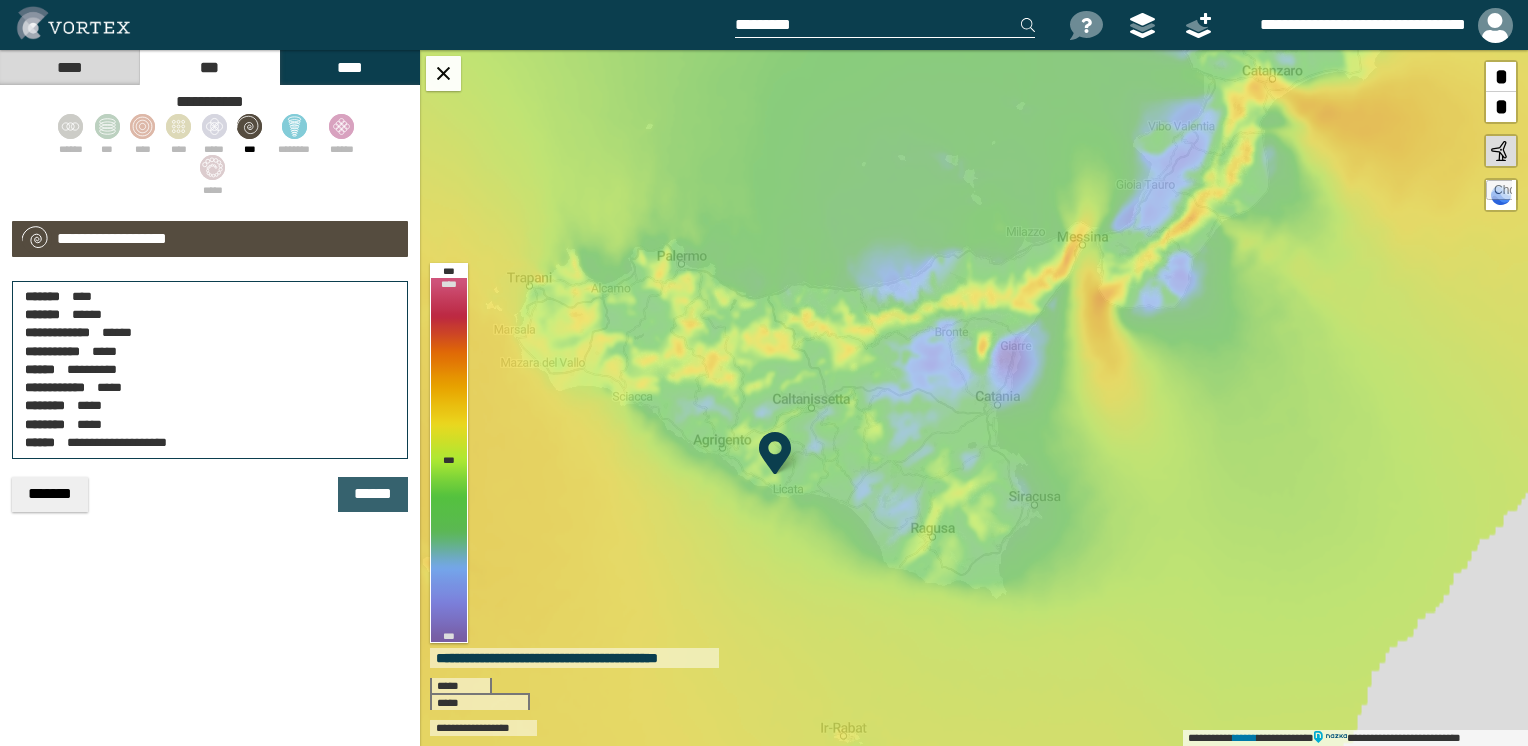 click on "******" at bounding box center (373, 494) 